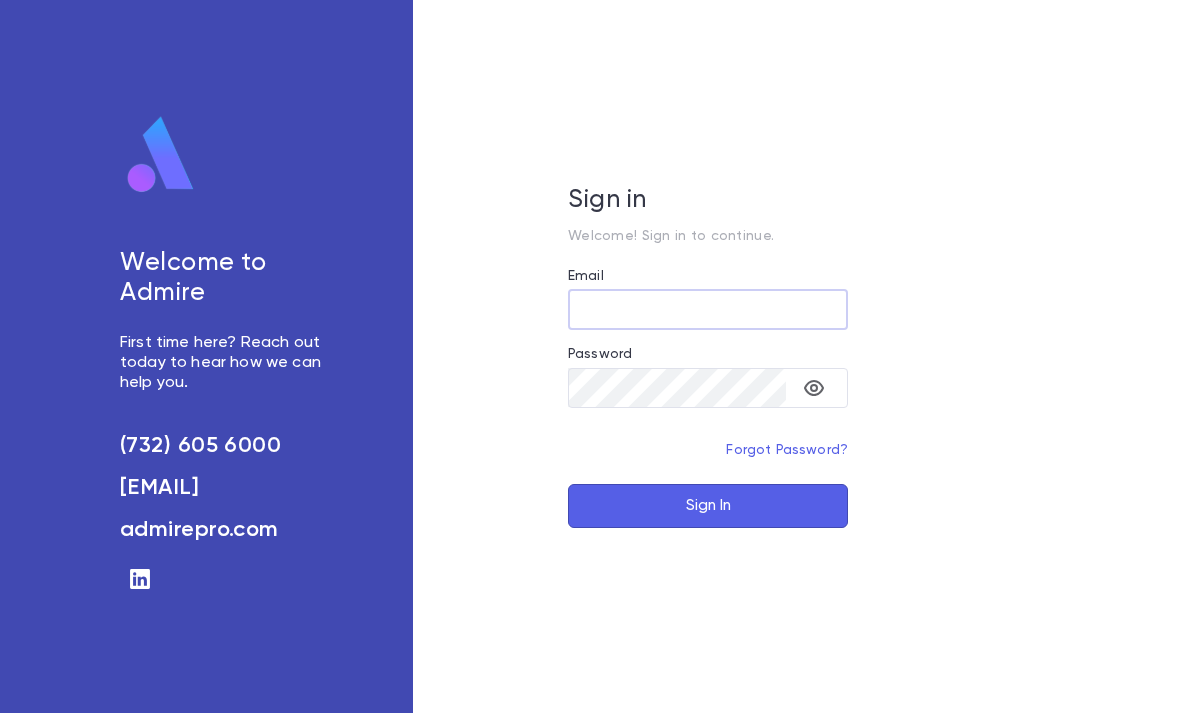 scroll, scrollTop: 0, scrollLeft: 0, axis: both 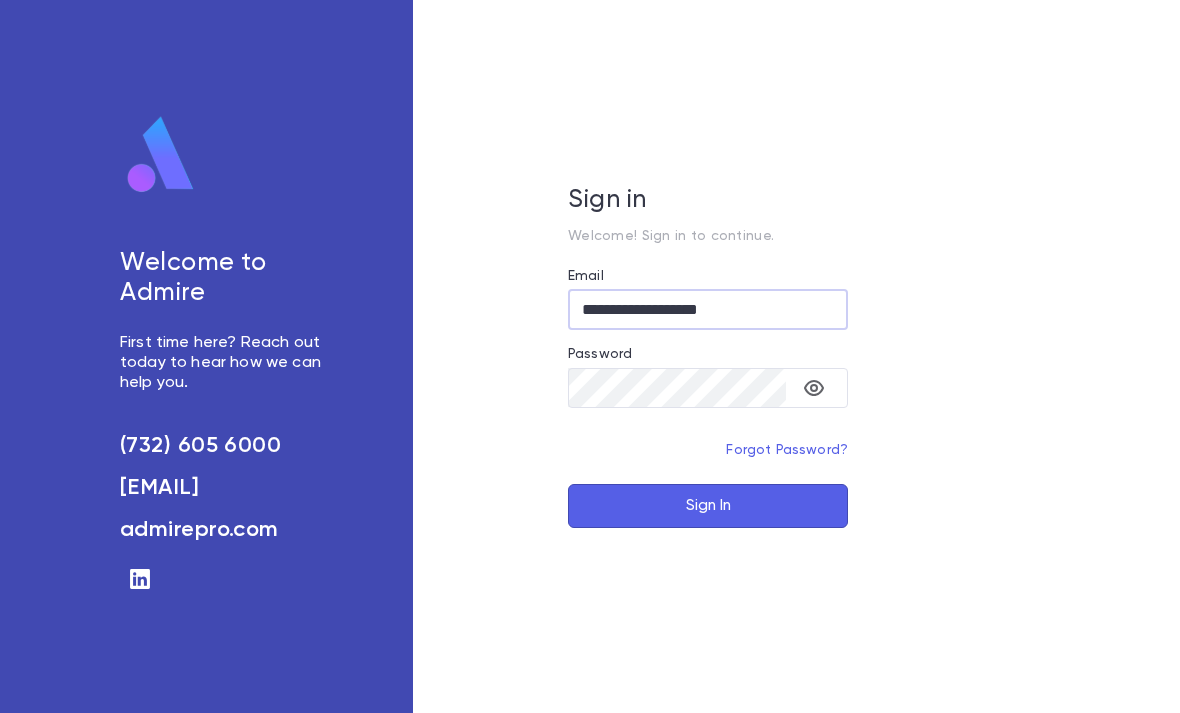 click on "Sign In" at bounding box center (708, 506) 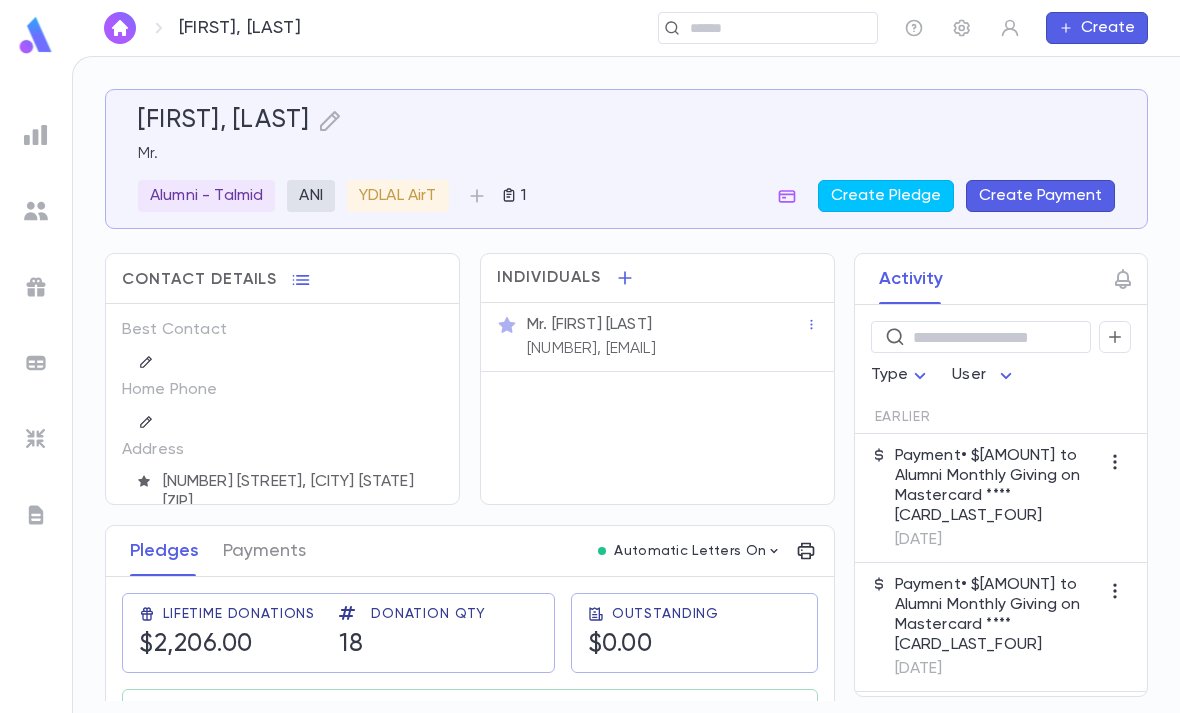 click at bounding box center [776, 28] 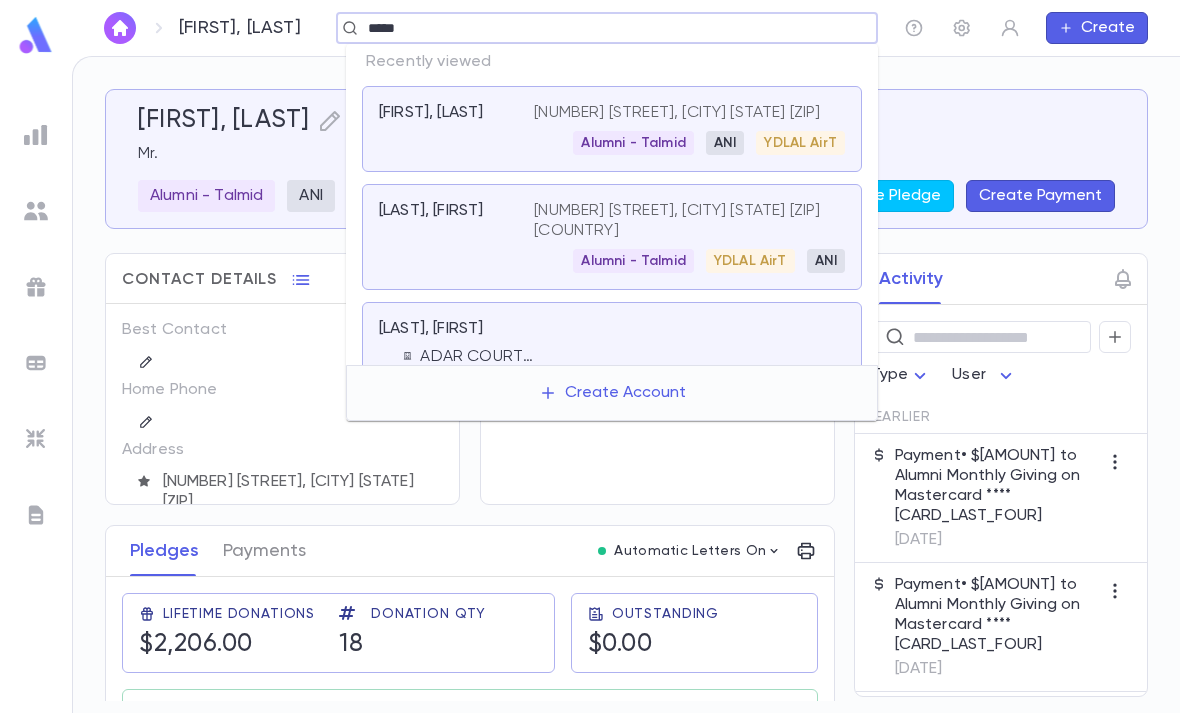 type on "*****" 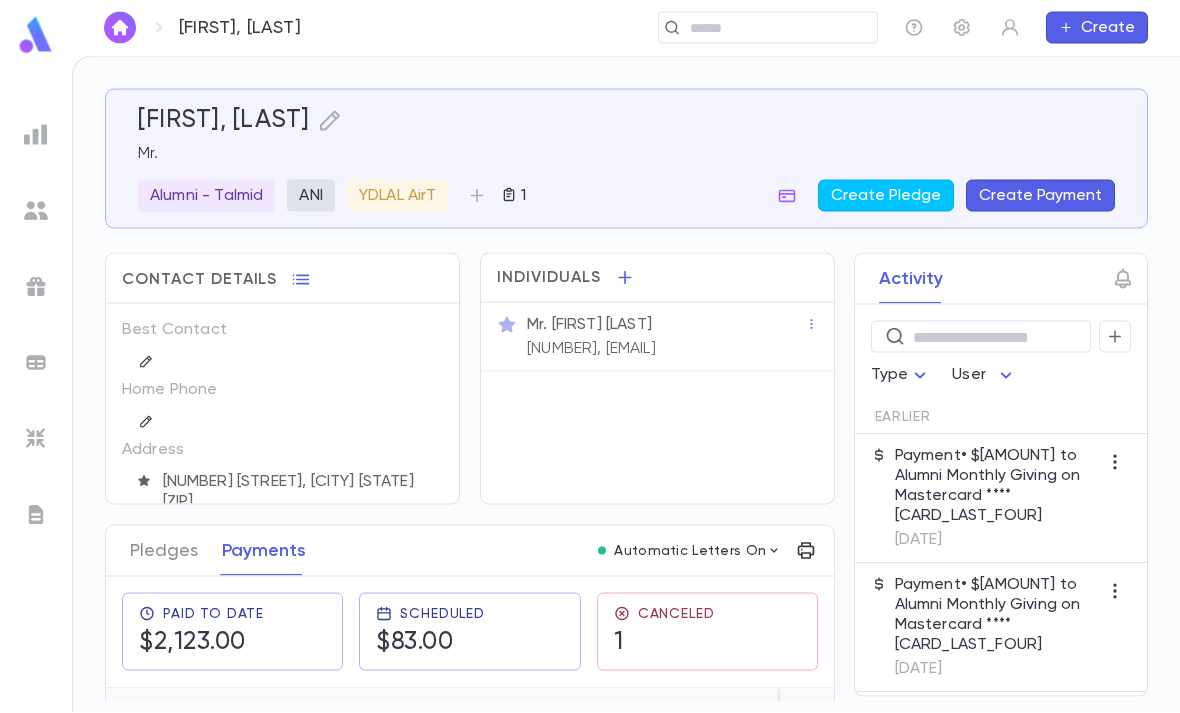 click at bounding box center [787, 196] 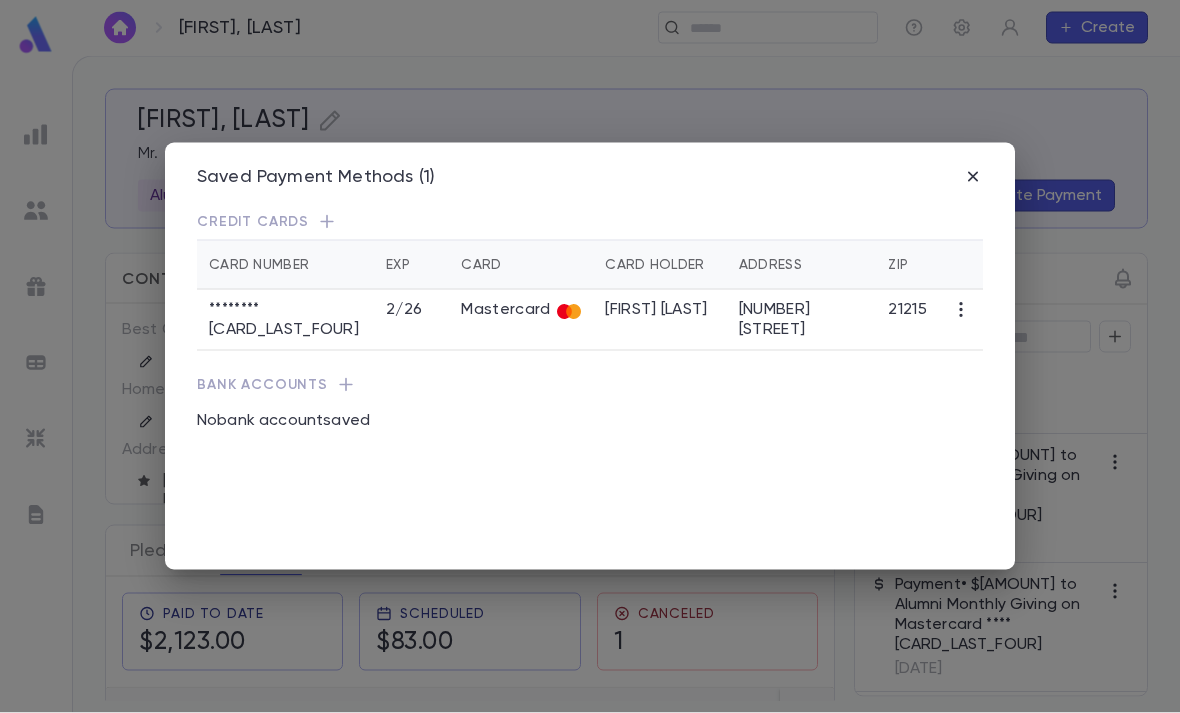 scroll, scrollTop: 31, scrollLeft: 0, axis: vertical 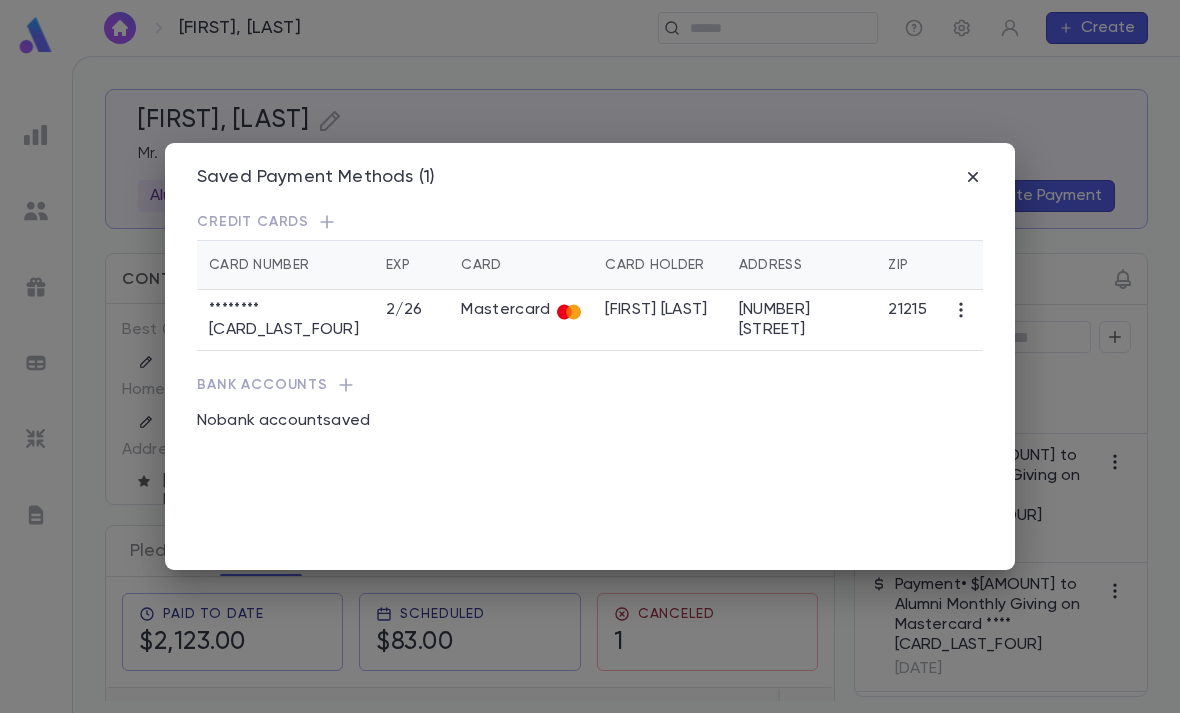 click at bounding box center (346, 385) 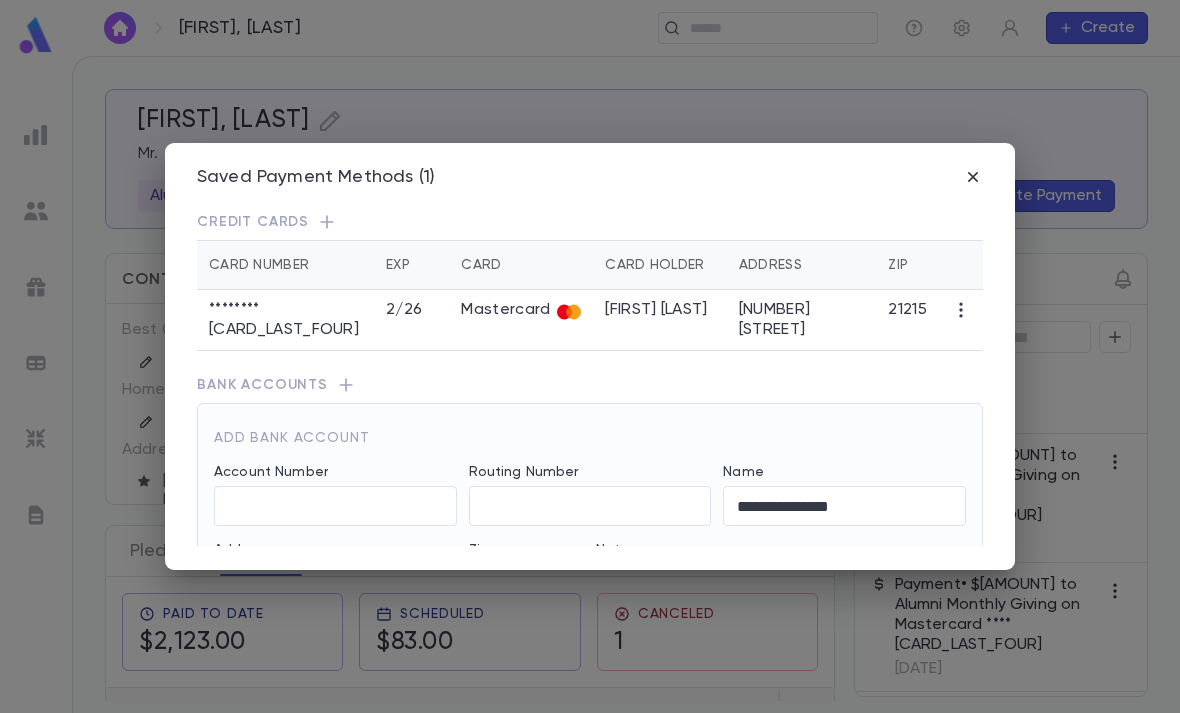 click at bounding box center [346, 385] 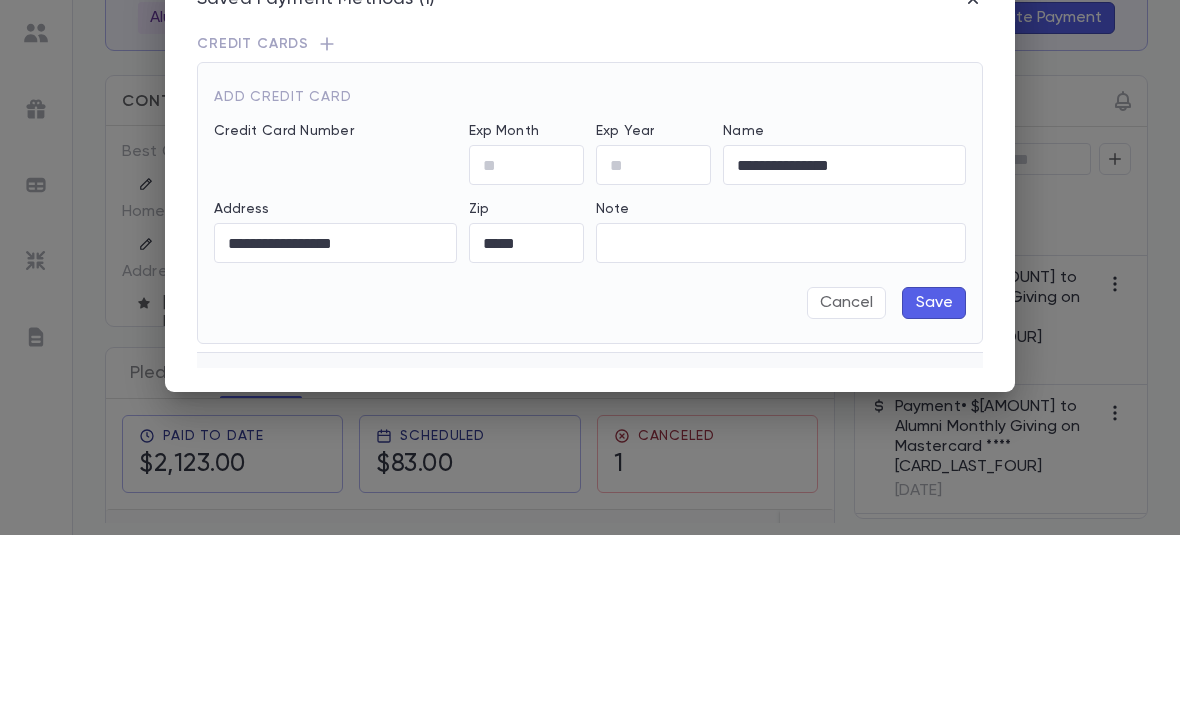 scroll, scrollTop: 64, scrollLeft: 0, axis: vertical 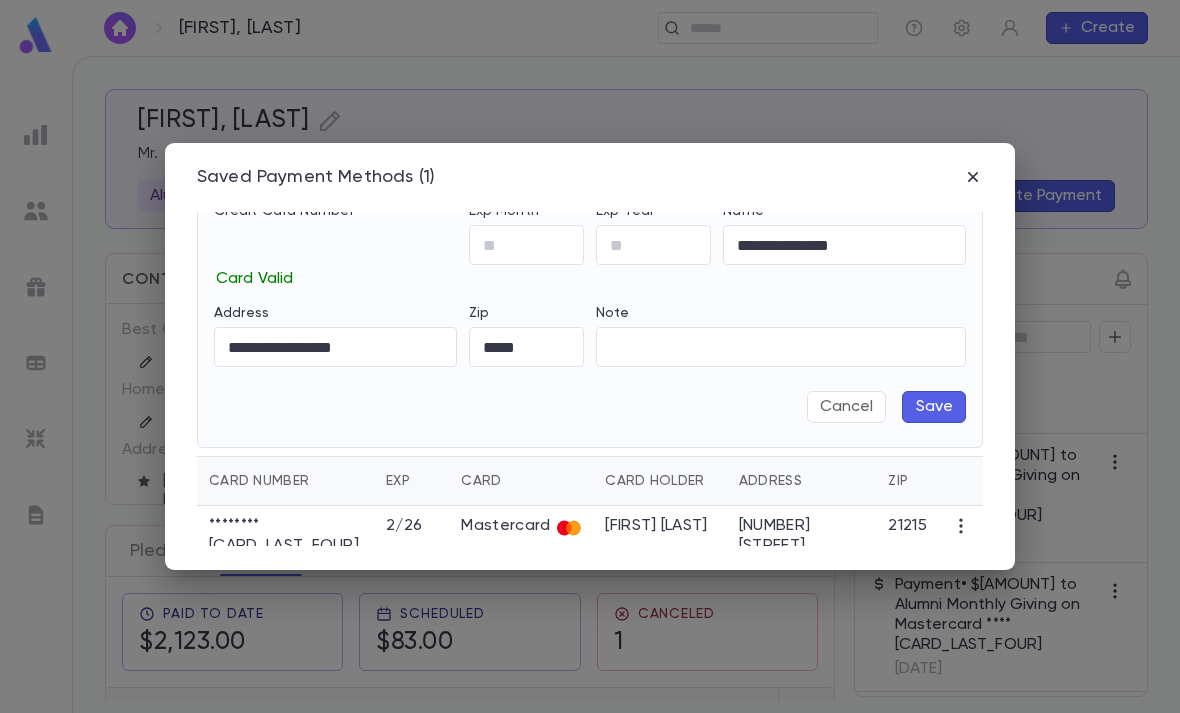 click on "Exp Month" at bounding box center [526, 245] 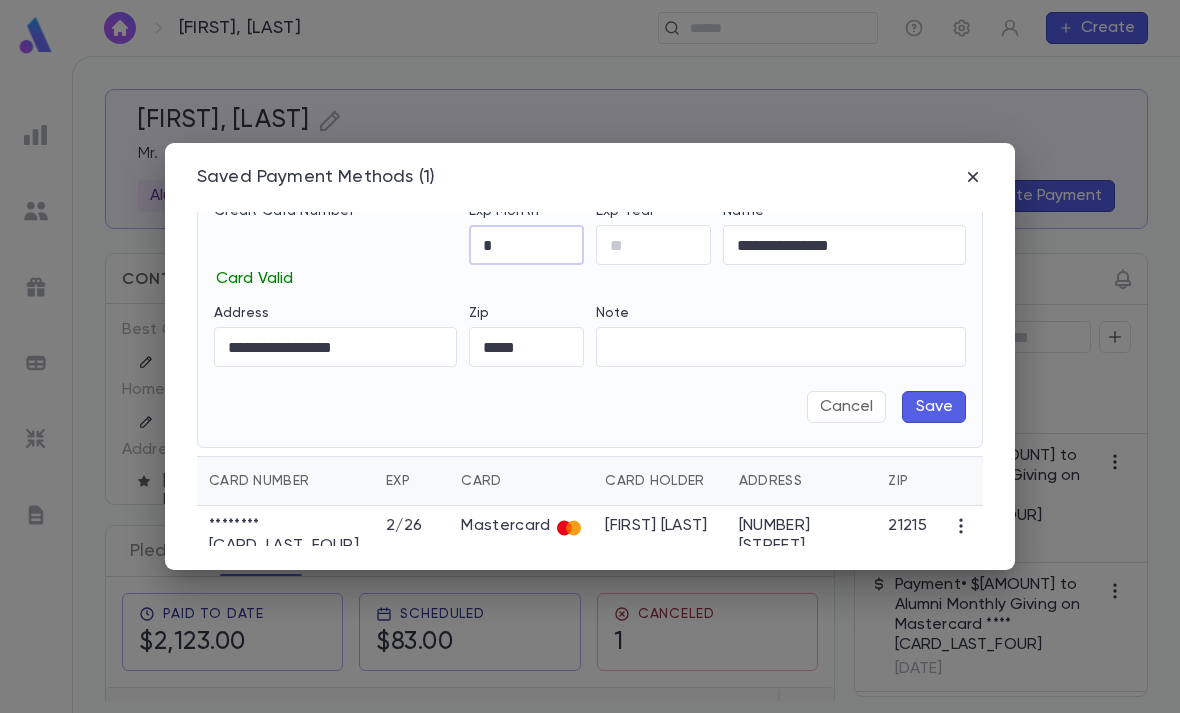 type on "**" 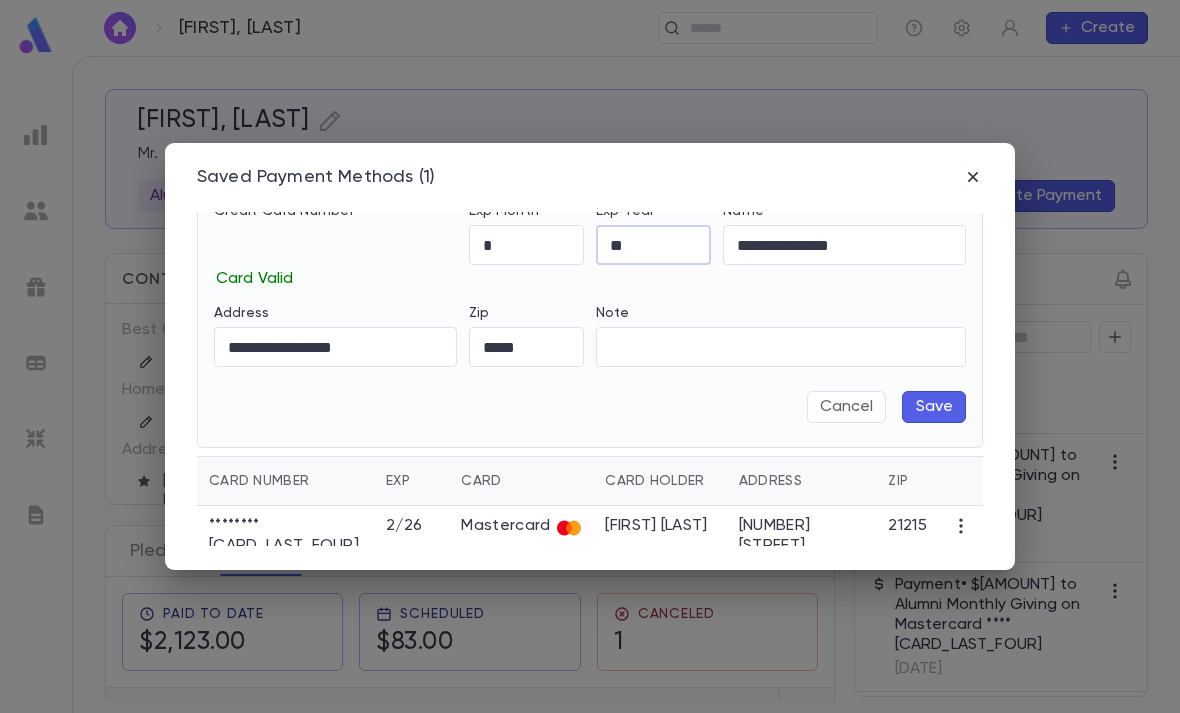 type on "**" 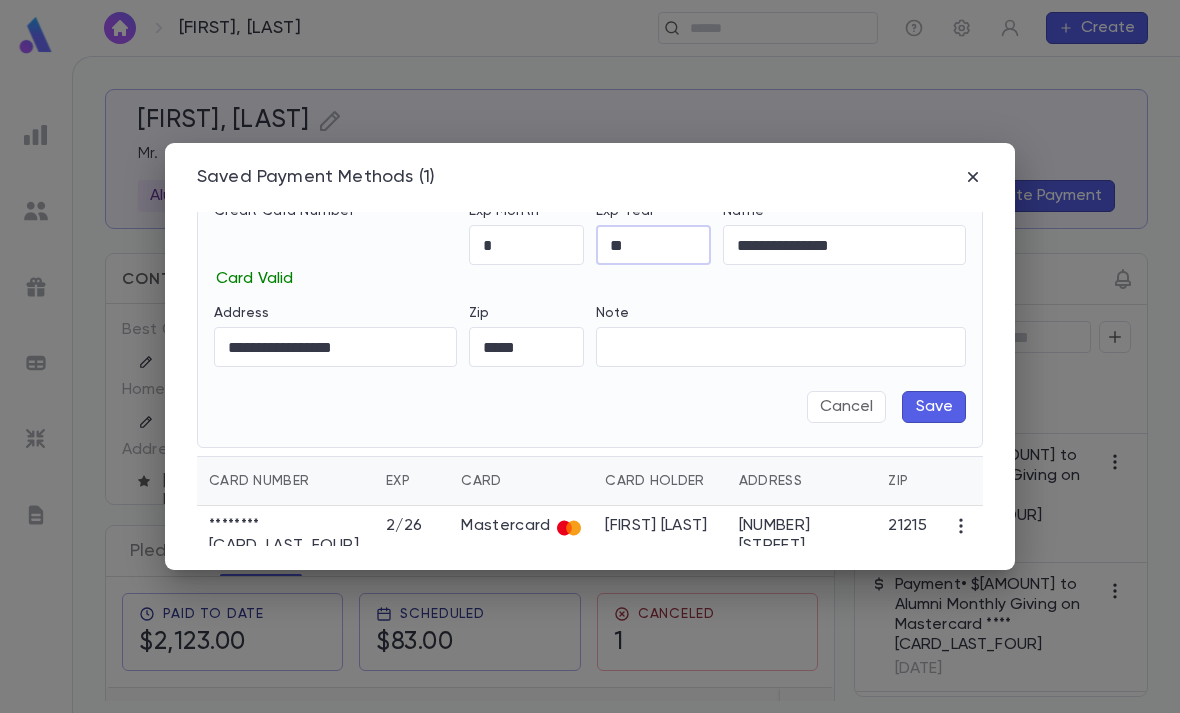 click on "**********" at bounding box center [844, 245] 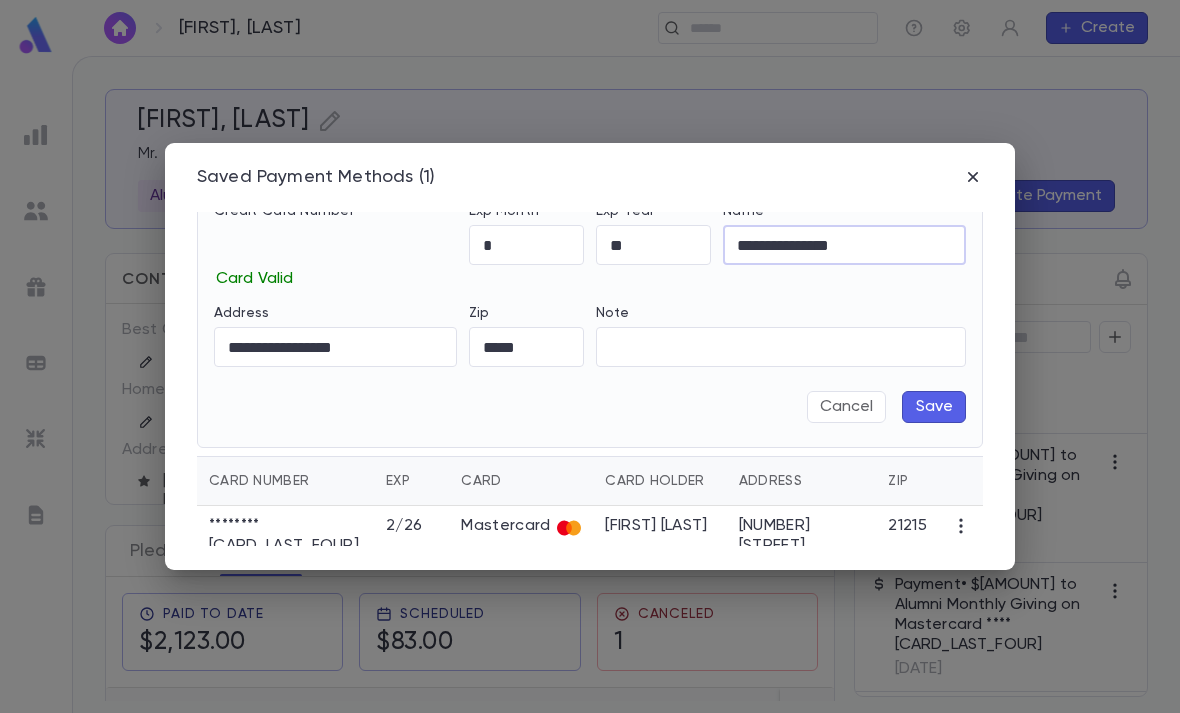 click on "**********" at bounding box center [844, 245] 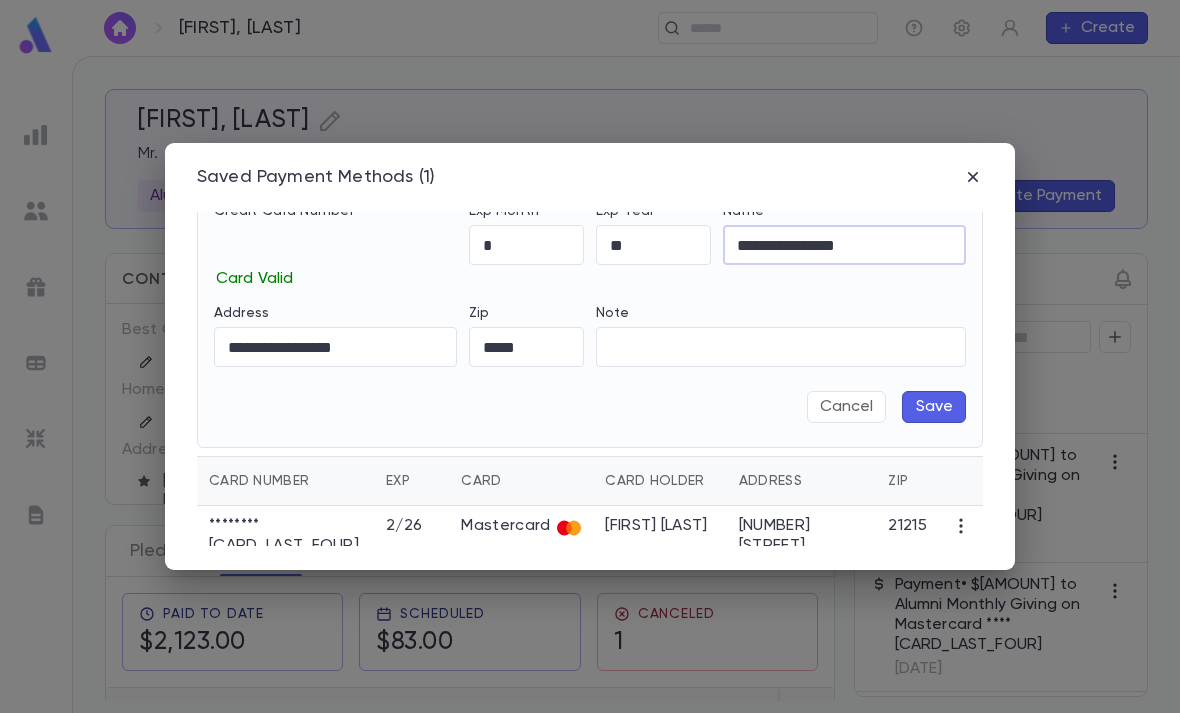 type on "**********" 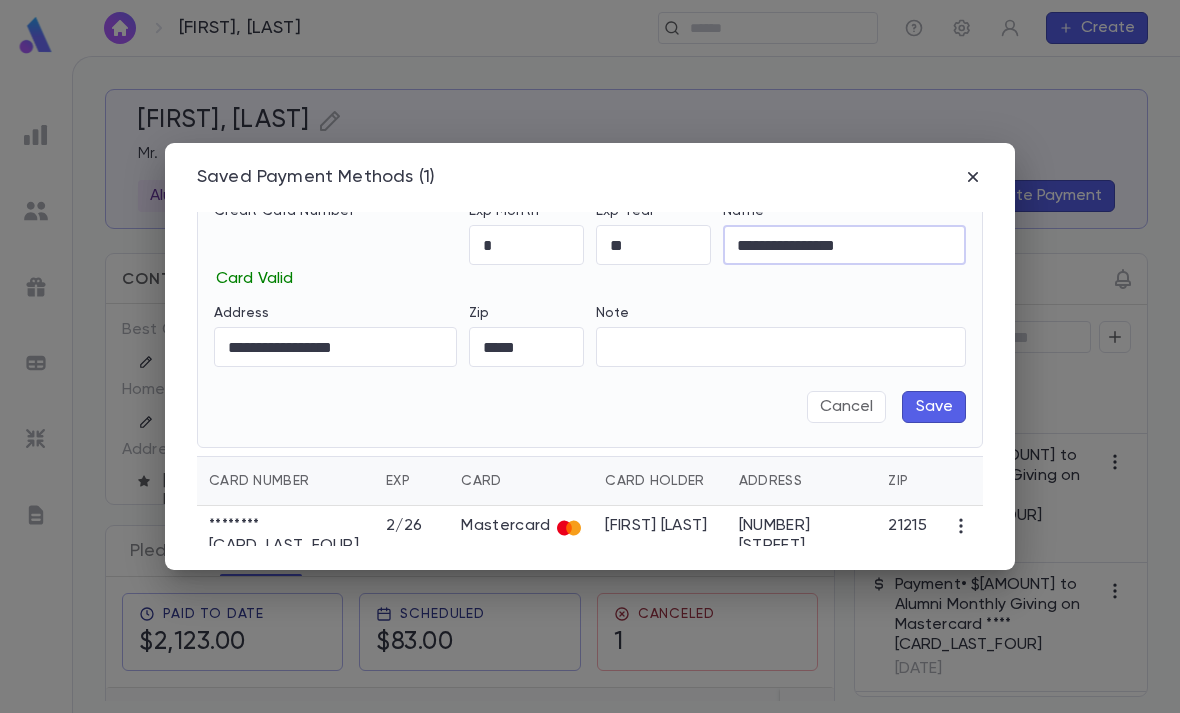 click on "**********" at bounding box center (590, 295) 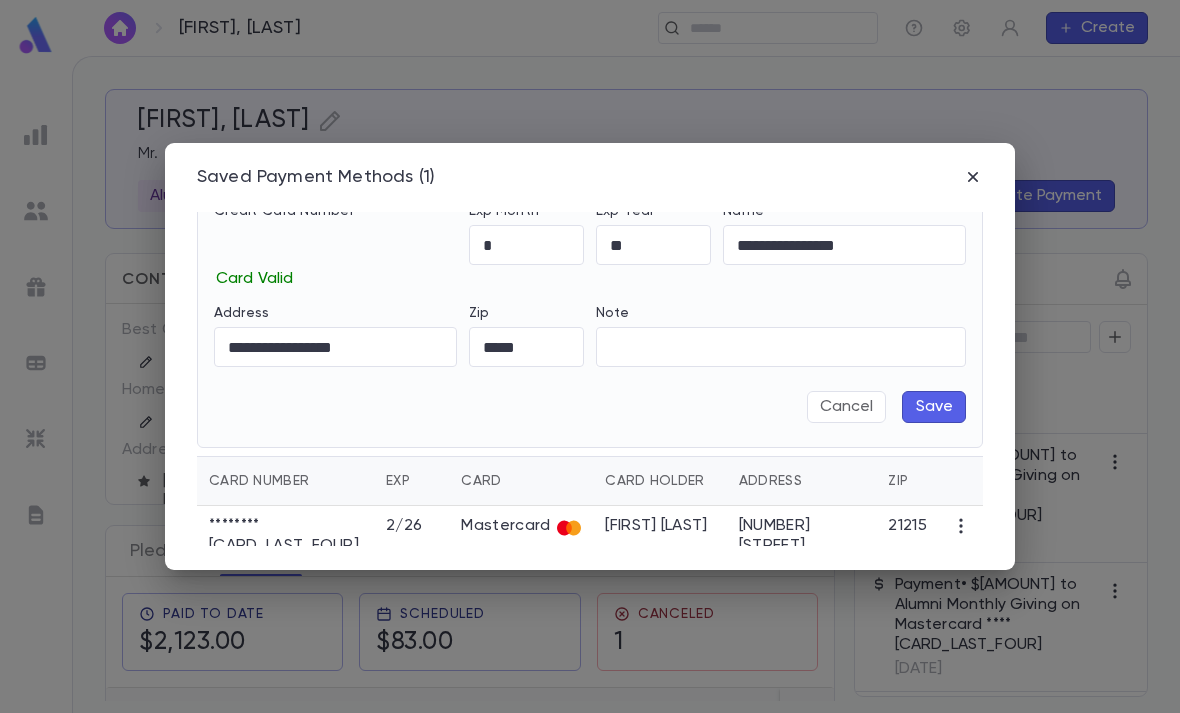 click on "Note" at bounding box center [781, 347] 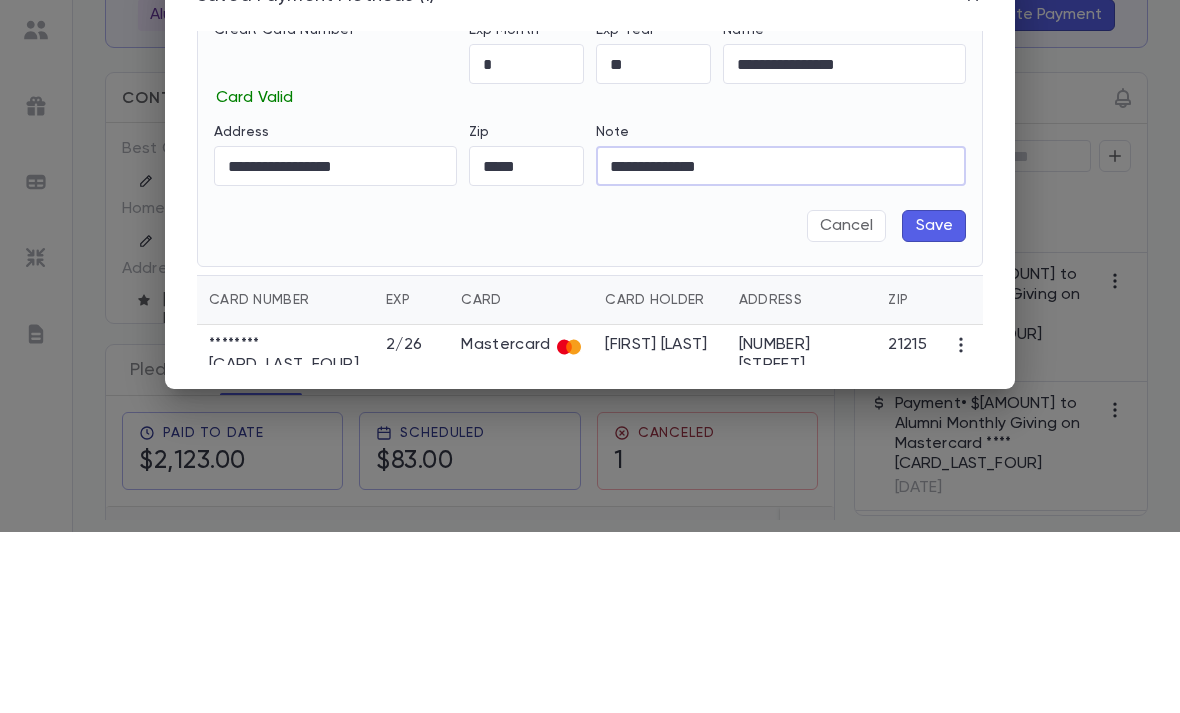 type on "**********" 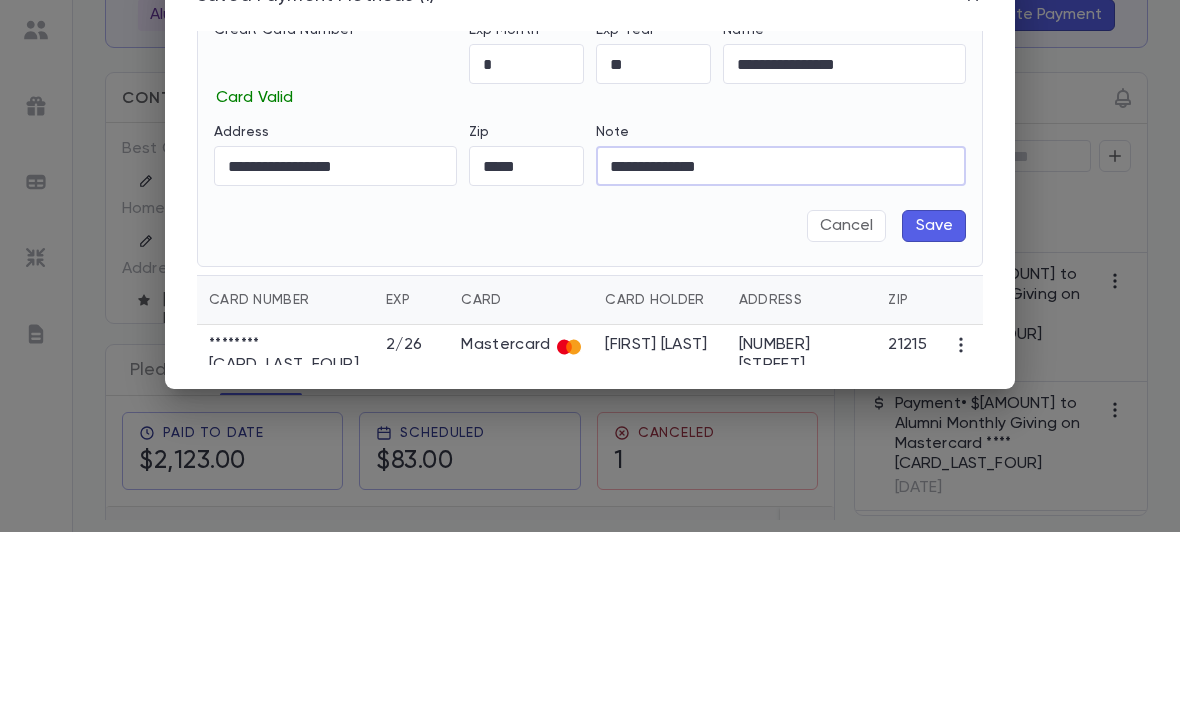 click on "Save" at bounding box center [934, 407] 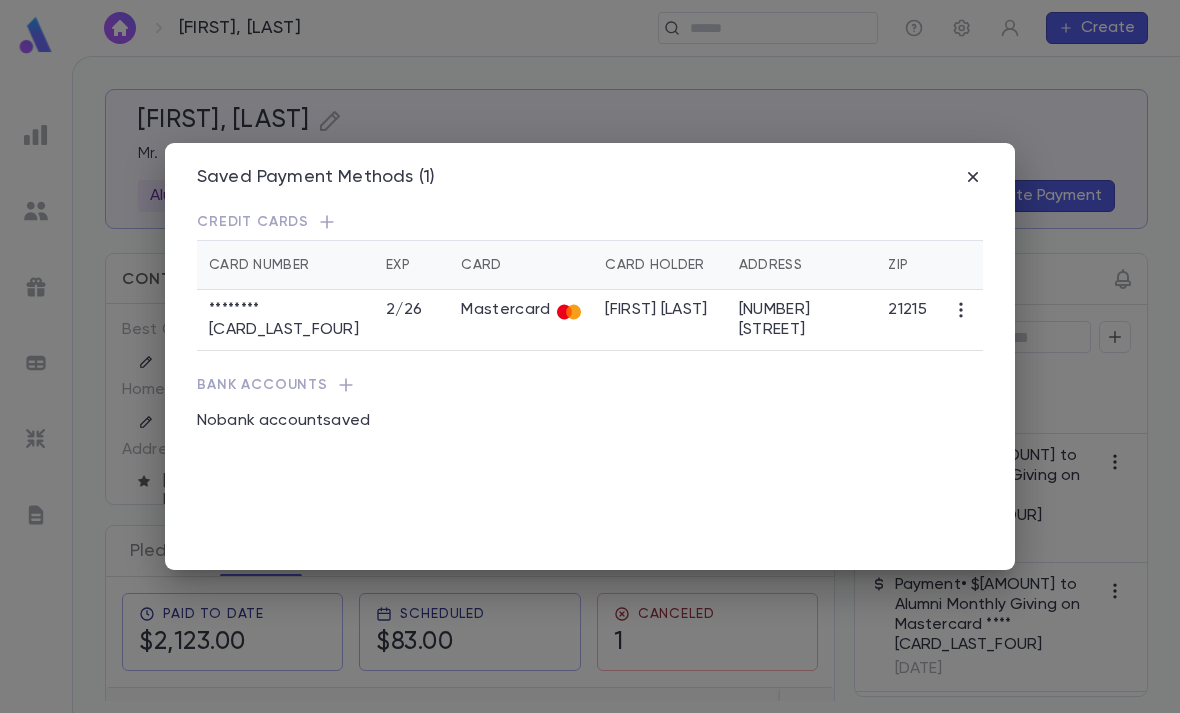 scroll, scrollTop: 0, scrollLeft: 0, axis: both 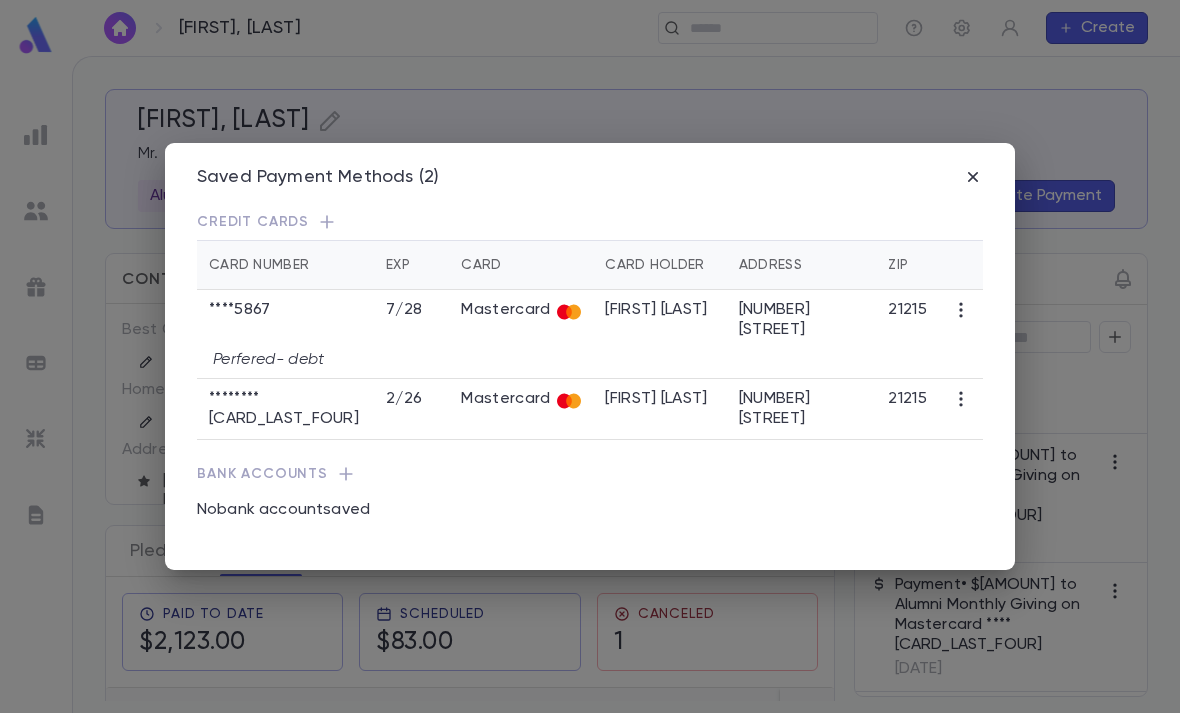 click at bounding box center [961, 399] 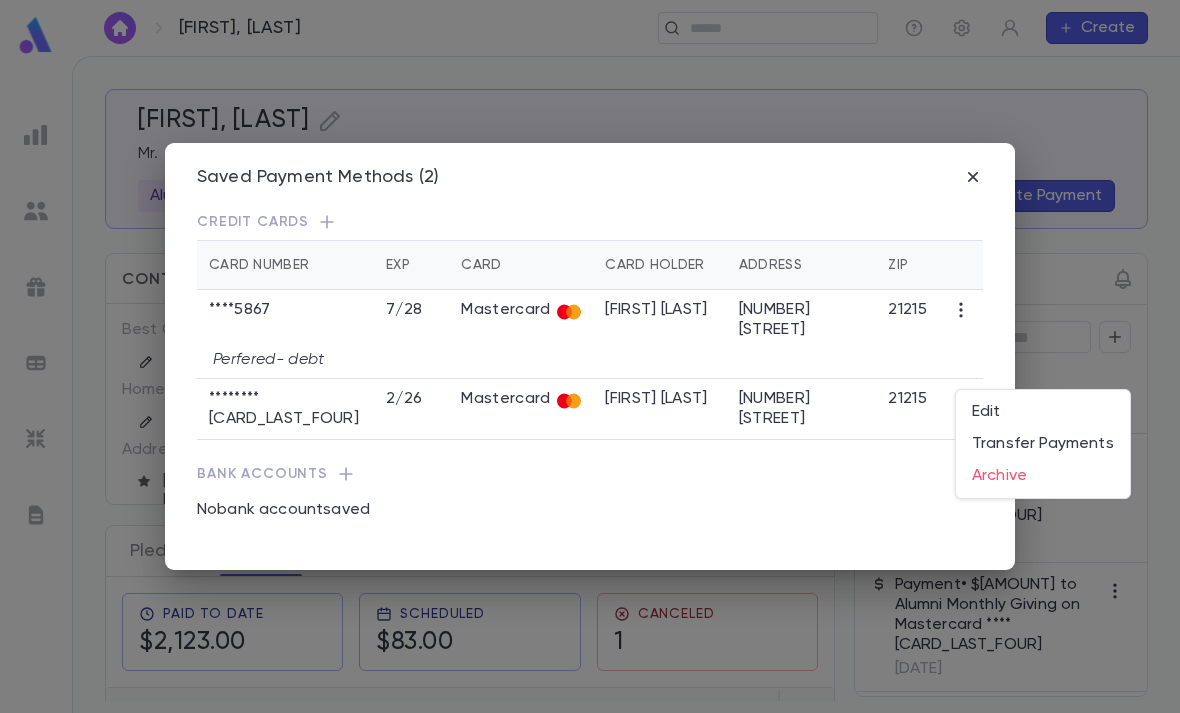 click at bounding box center [590, 356] 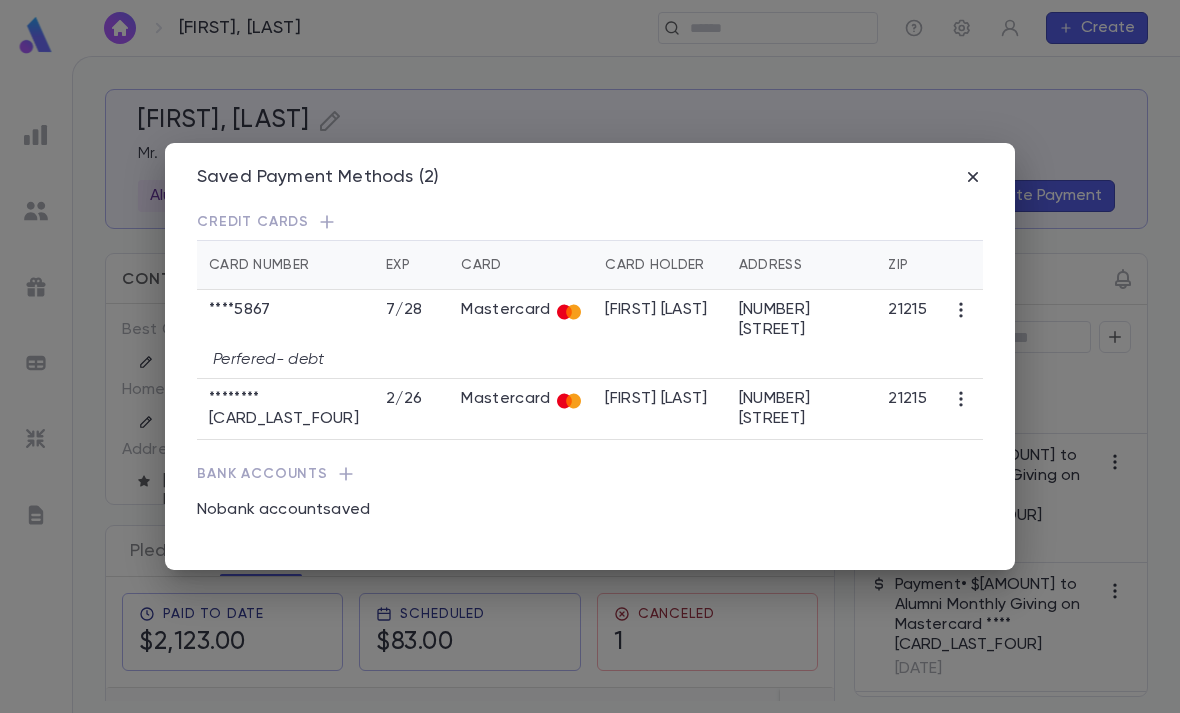 click at bounding box center (973, 177) 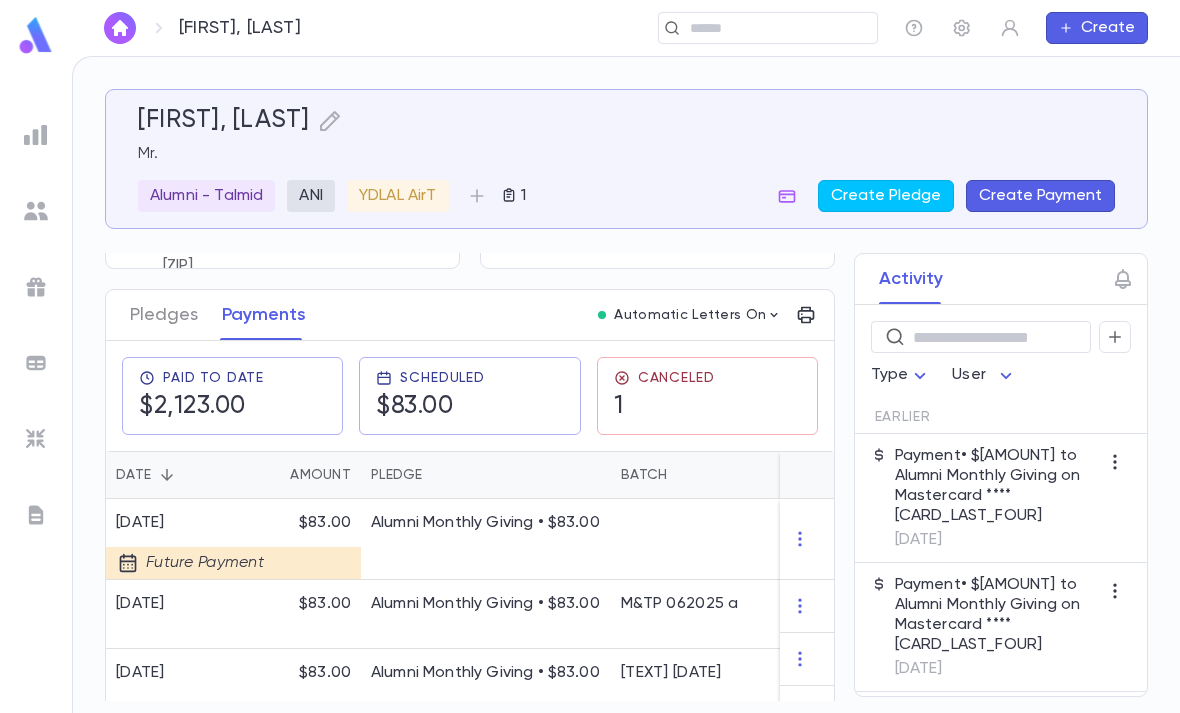 scroll, scrollTop: 237, scrollLeft: 0, axis: vertical 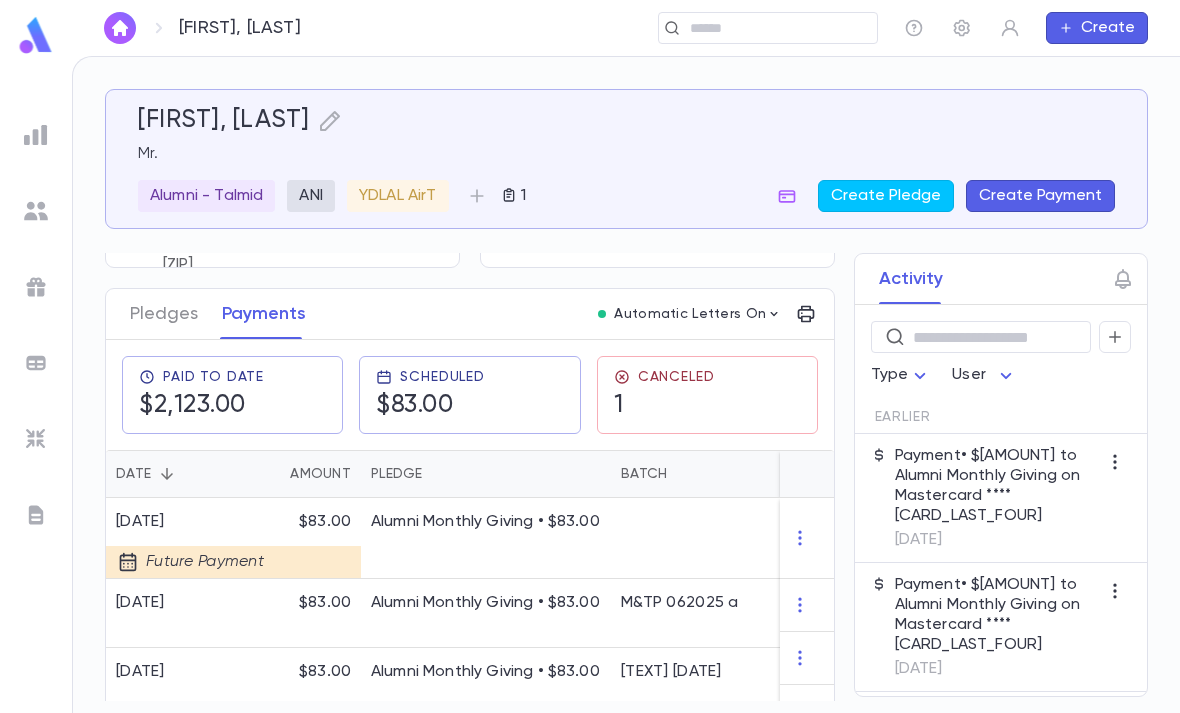 click on "Canceled 1" at bounding box center (707, 395) 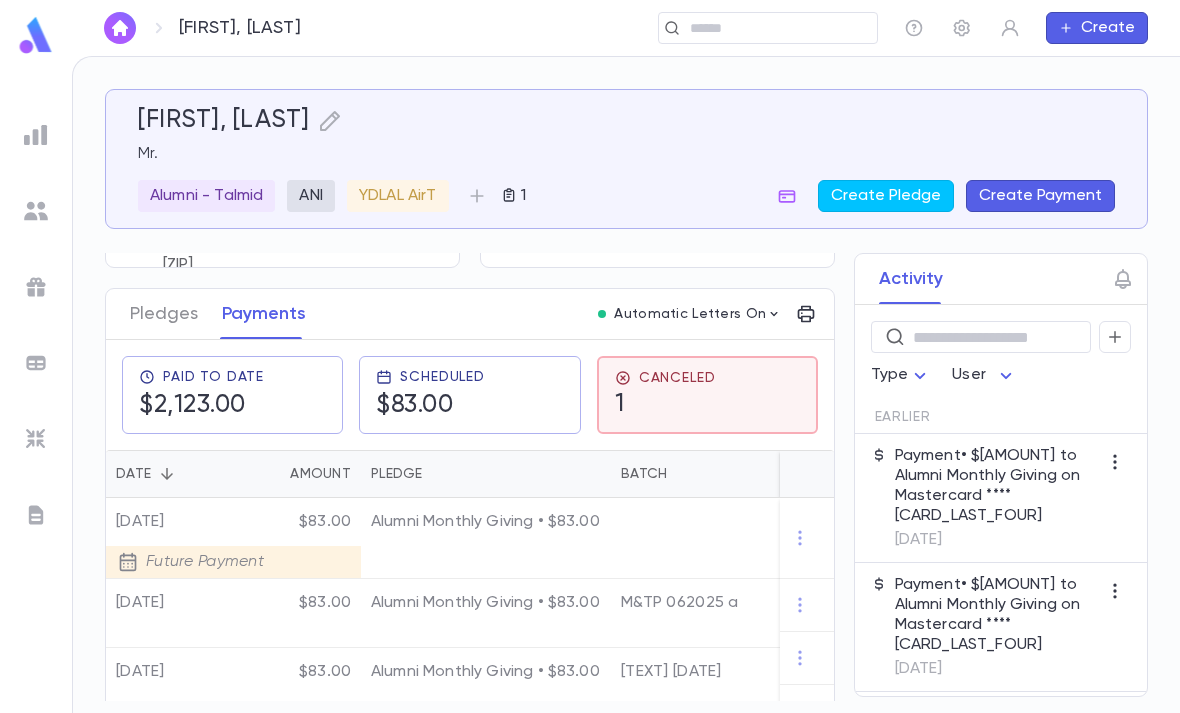 scroll, scrollTop: 22, scrollLeft: 0, axis: vertical 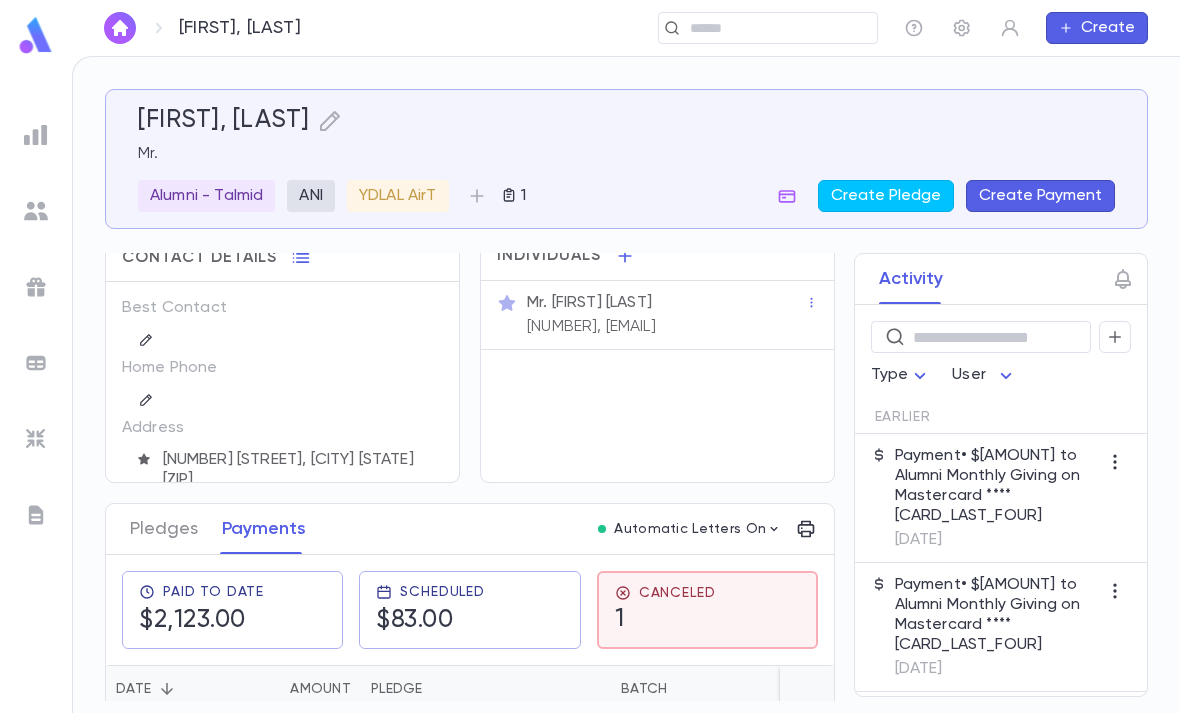 click on "Paid To Date $[AMOUNT]" at bounding box center [232, 610] 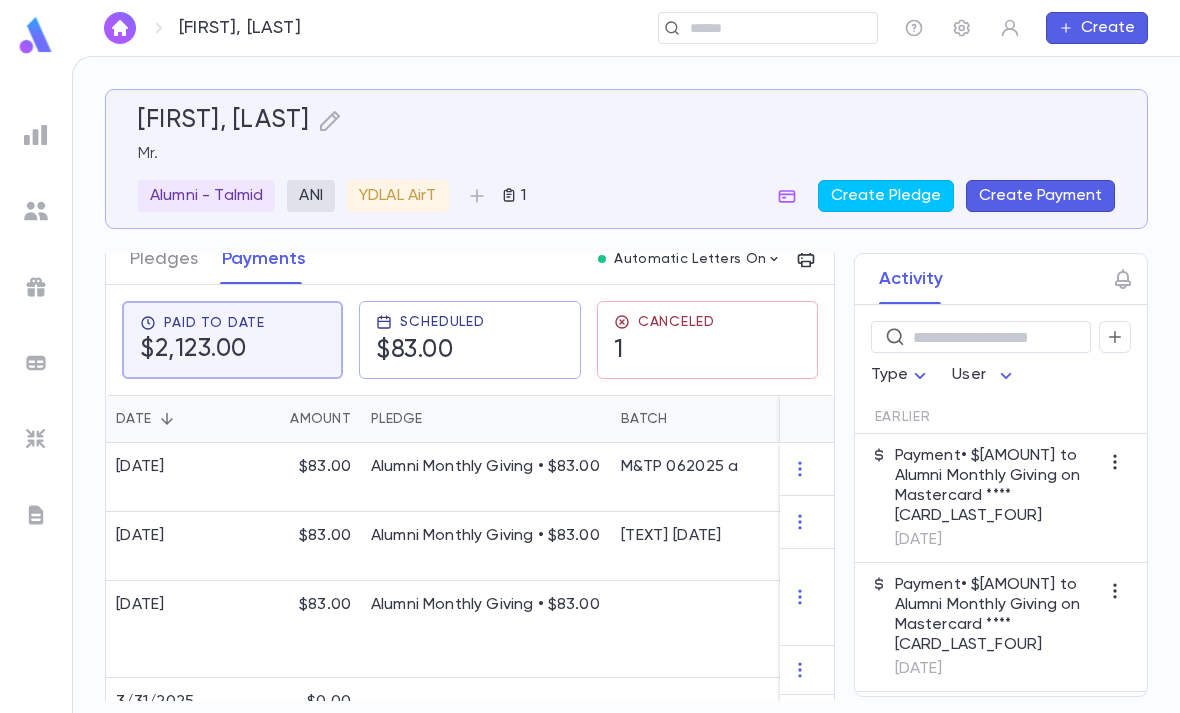 click on "Alumni Monthly Giving • $83.00" at bounding box center (486, 477) 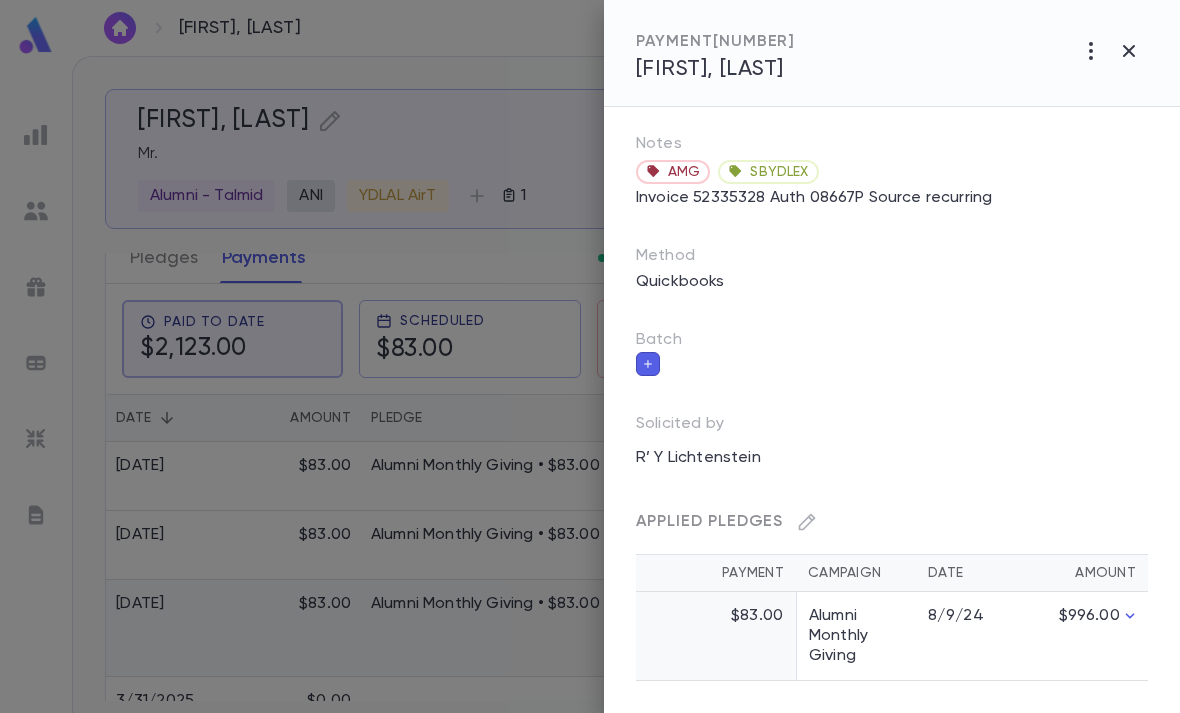 scroll, scrollTop: 137, scrollLeft: 0, axis: vertical 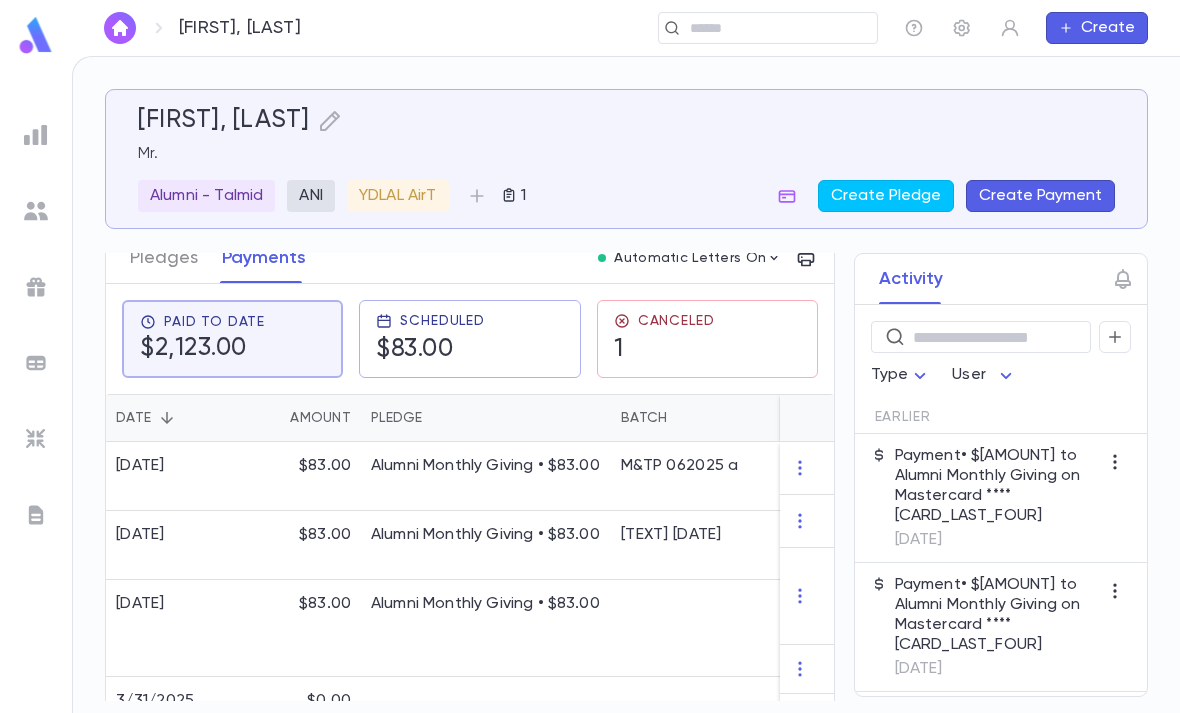 click on "Pledges" at bounding box center [164, 258] 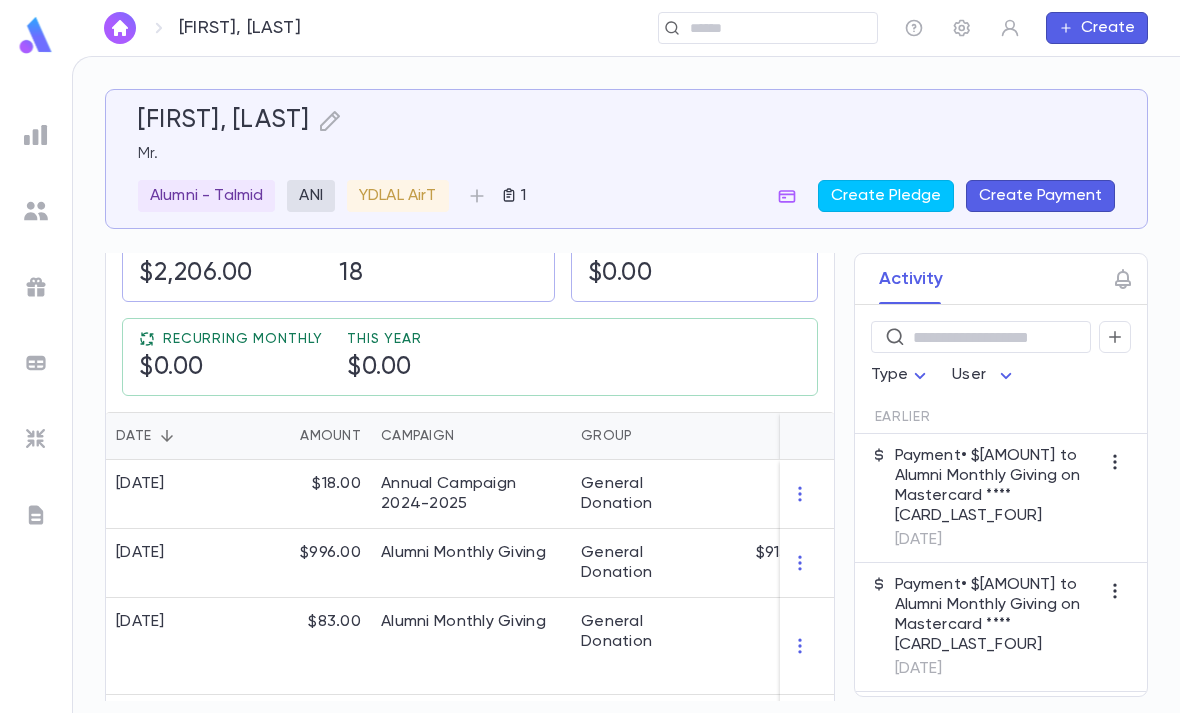 scroll, scrollTop: 387, scrollLeft: 0, axis: vertical 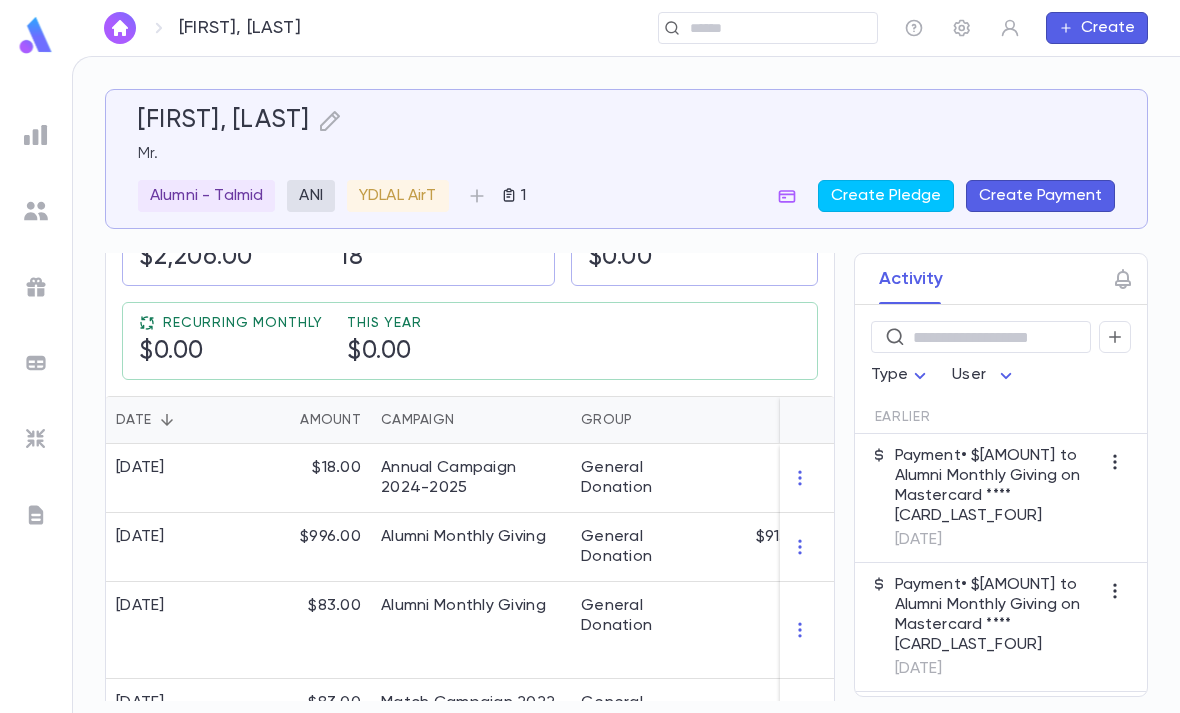 click on "General Donation" at bounding box center (471, 478) 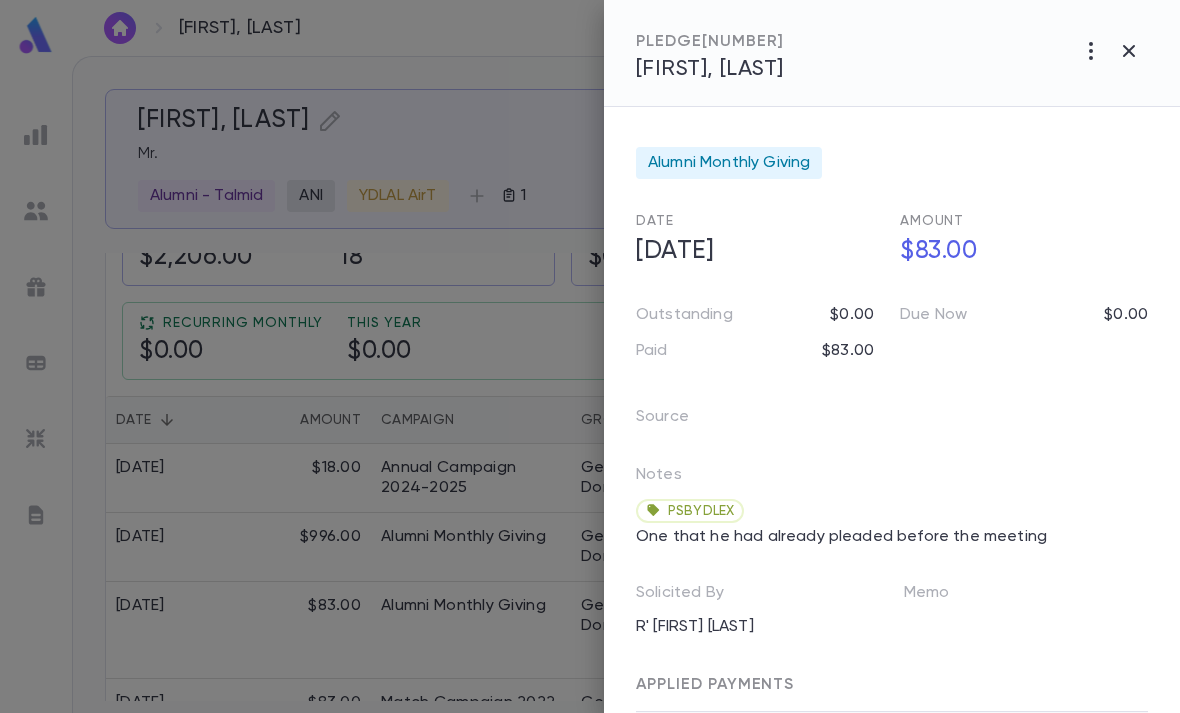 click at bounding box center [590, 356] 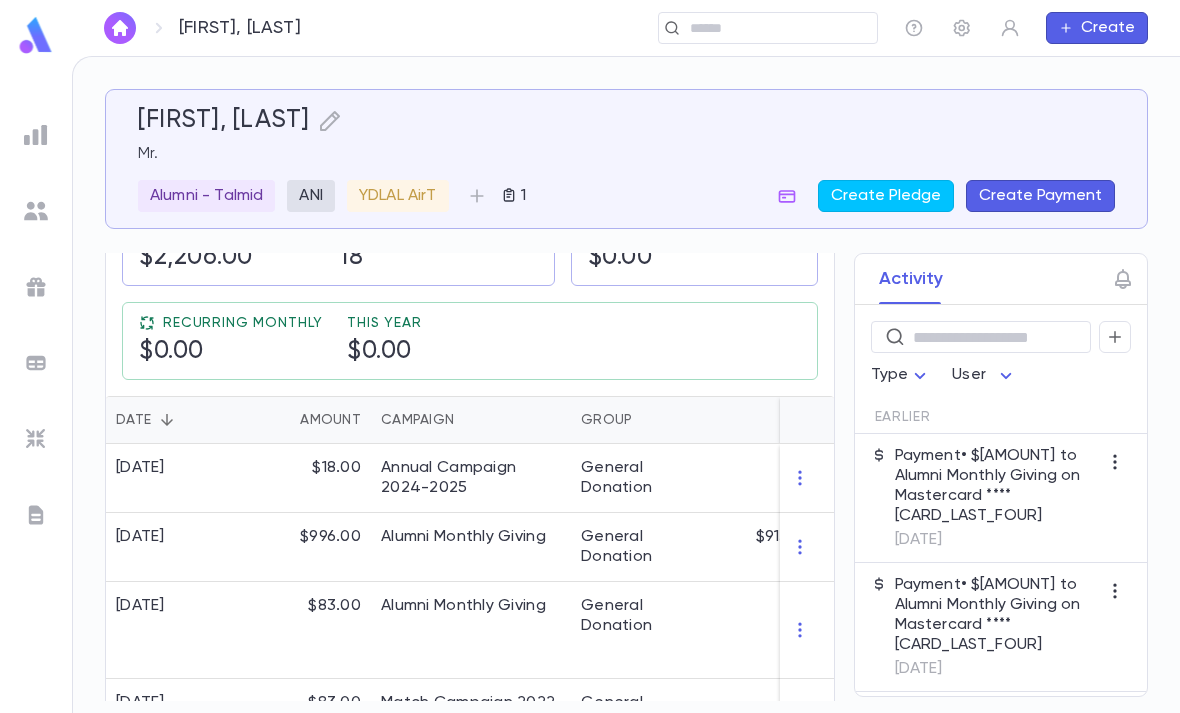 click on "General Donation" at bounding box center [646, 478] 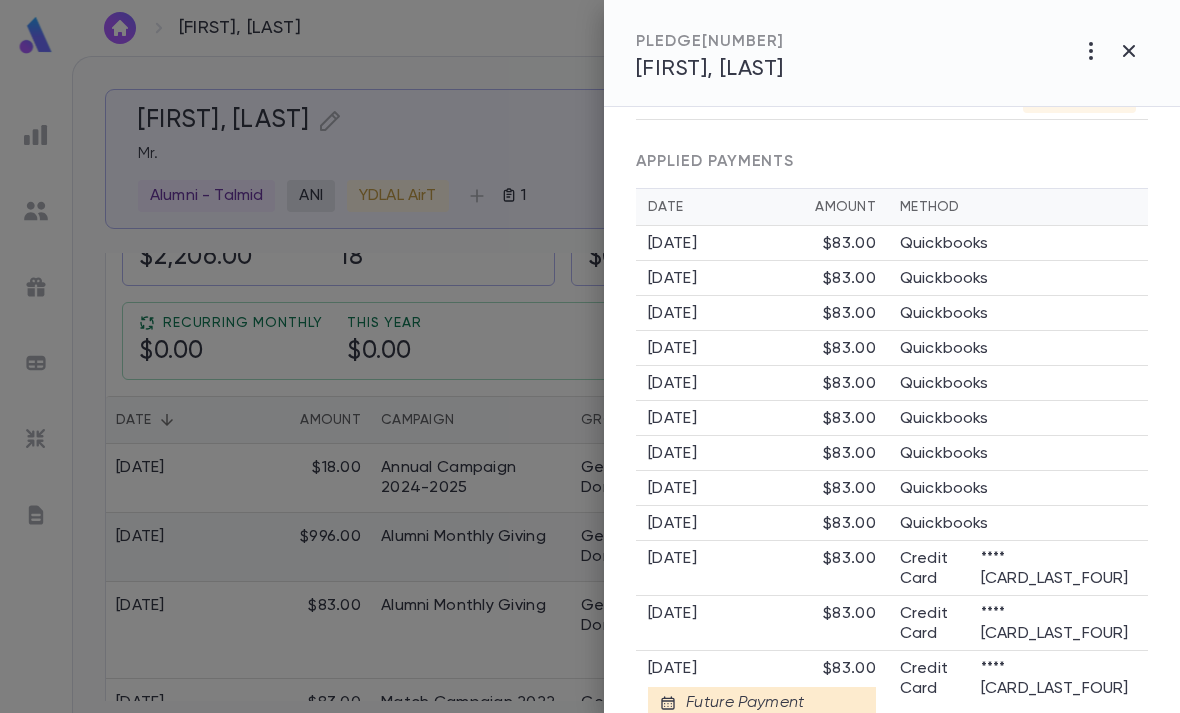scroll, scrollTop: 1292, scrollLeft: 0, axis: vertical 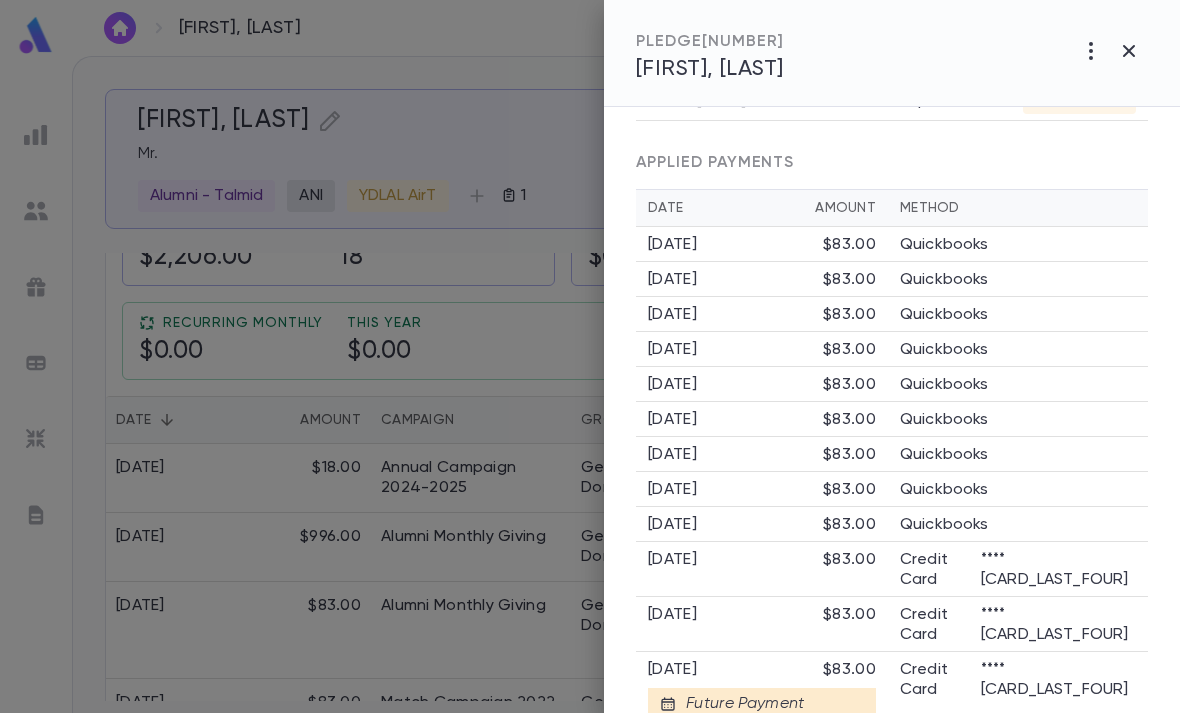 click on "Credit Card    ****[CARD_LAST_FOUR]" at bounding box center (1018, 686) 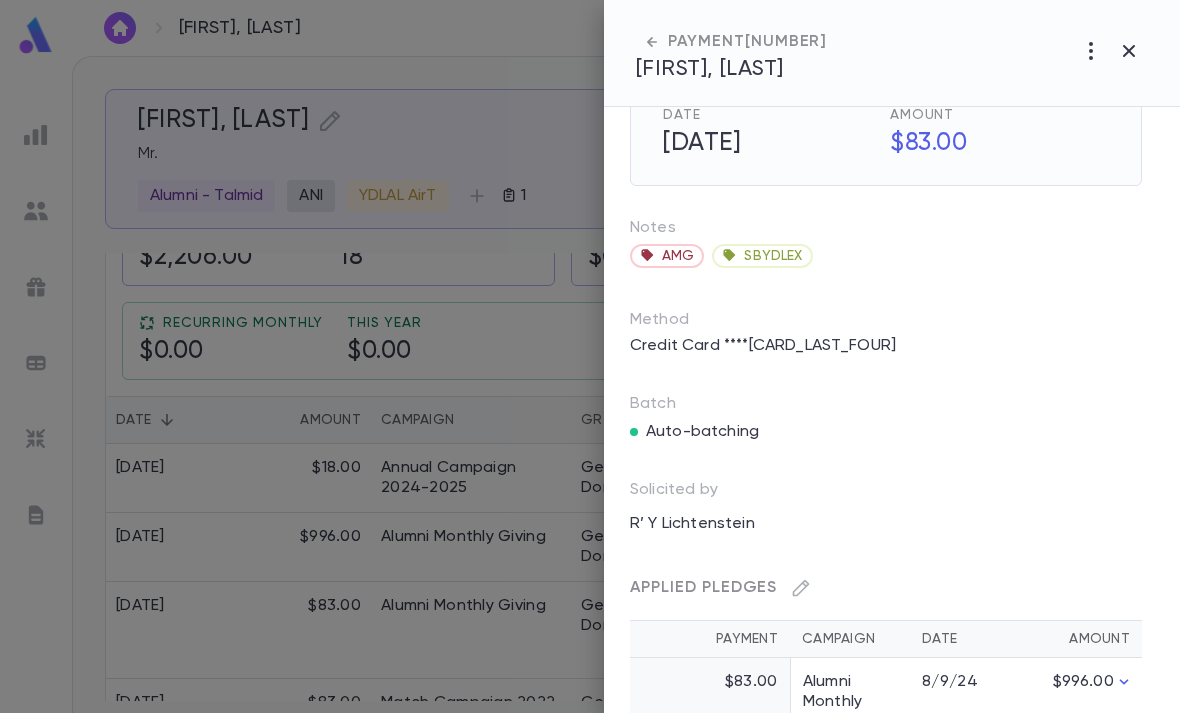 scroll, scrollTop: 85, scrollLeft: 6, axis: both 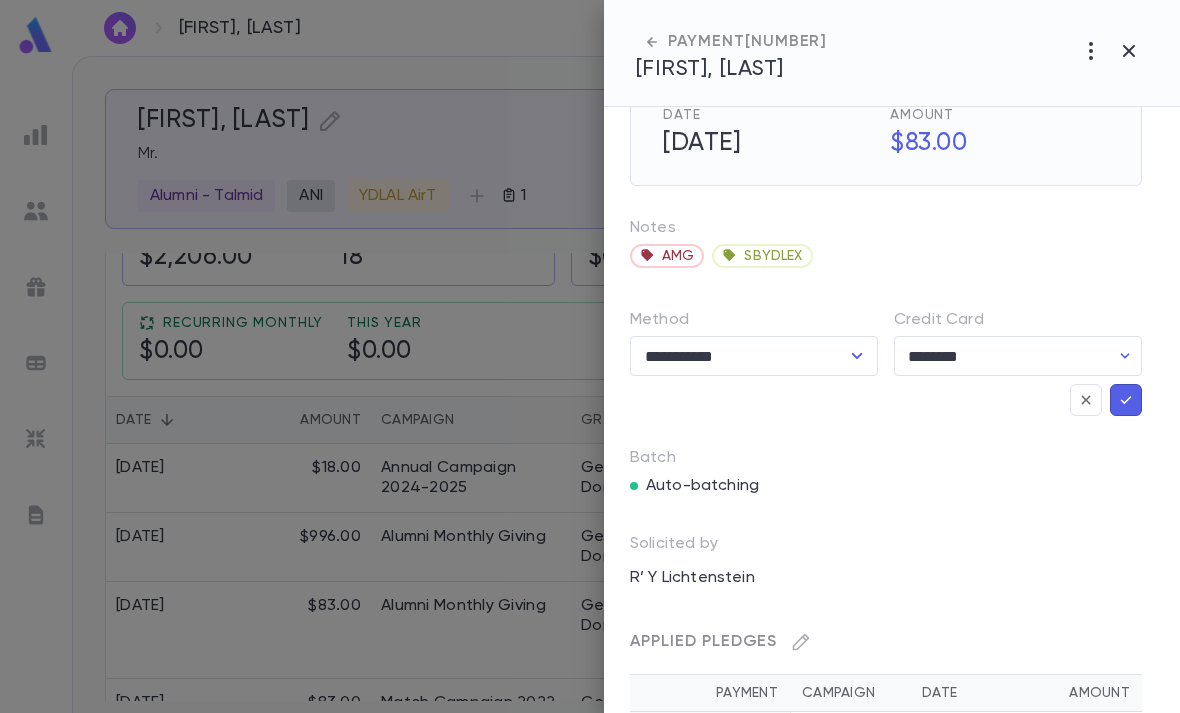 click on "********" at bounding box center [997, 356] 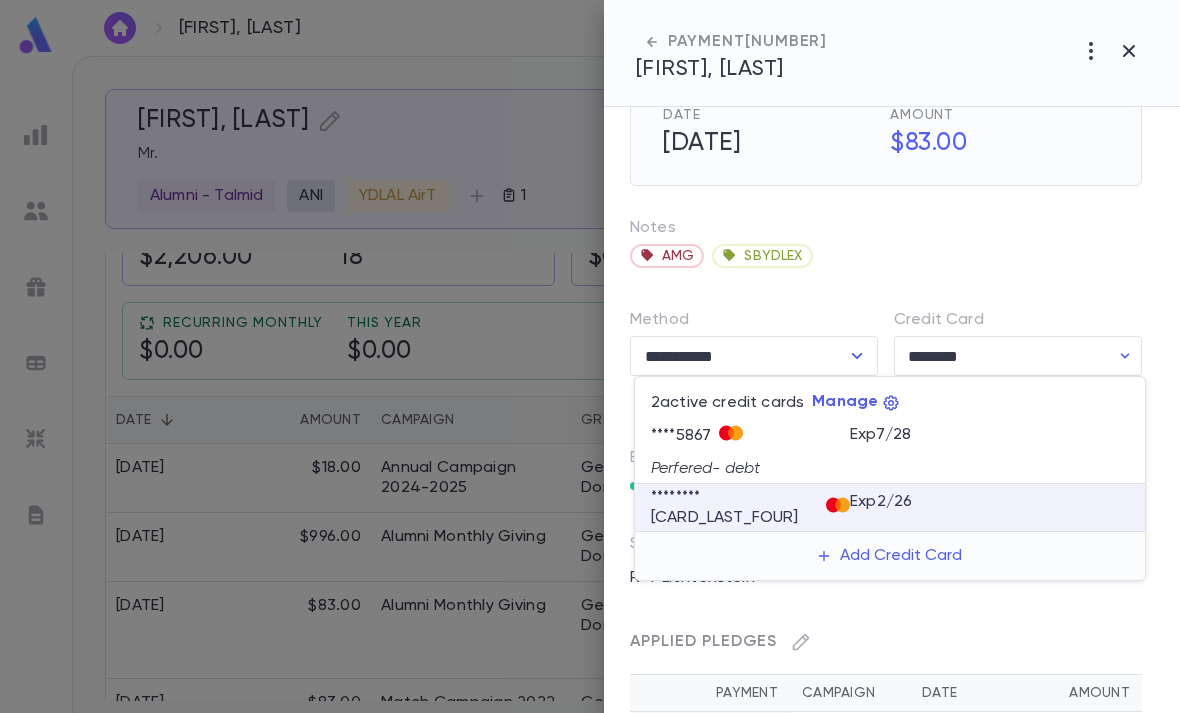 click on "Exp  [EXP_MONTH] / [EXP_YEAR]" at bounding box center (880, 435) 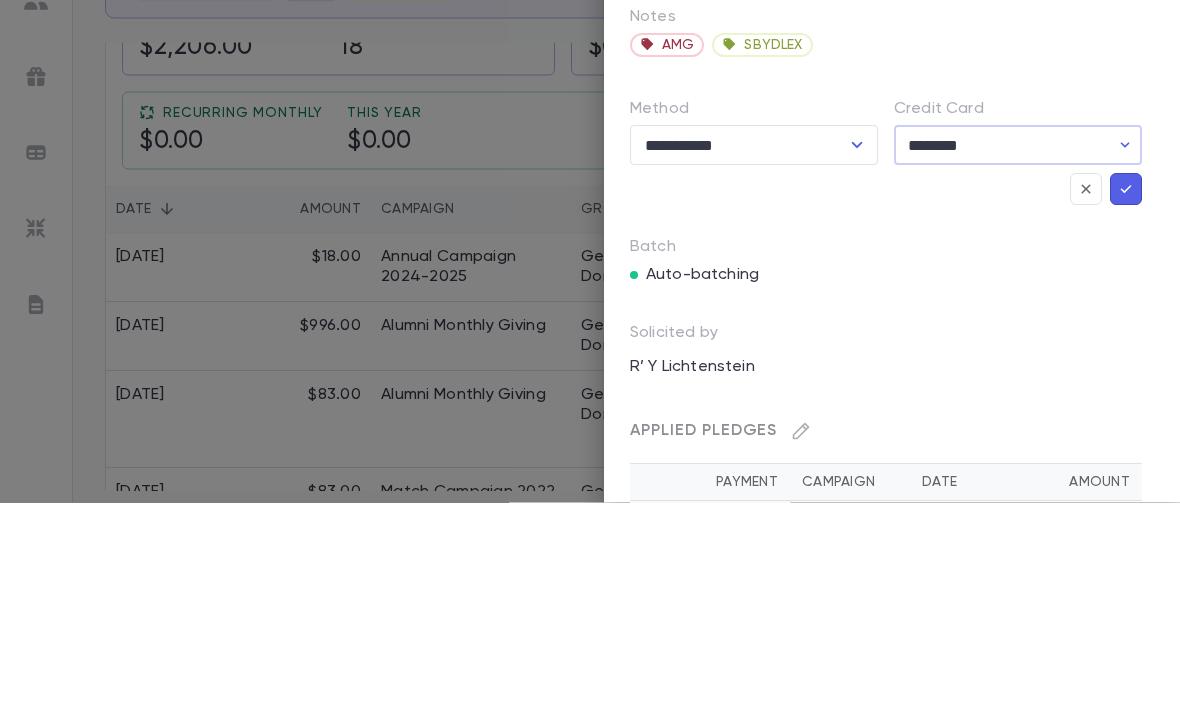 click at bounding box center [1126, 400] 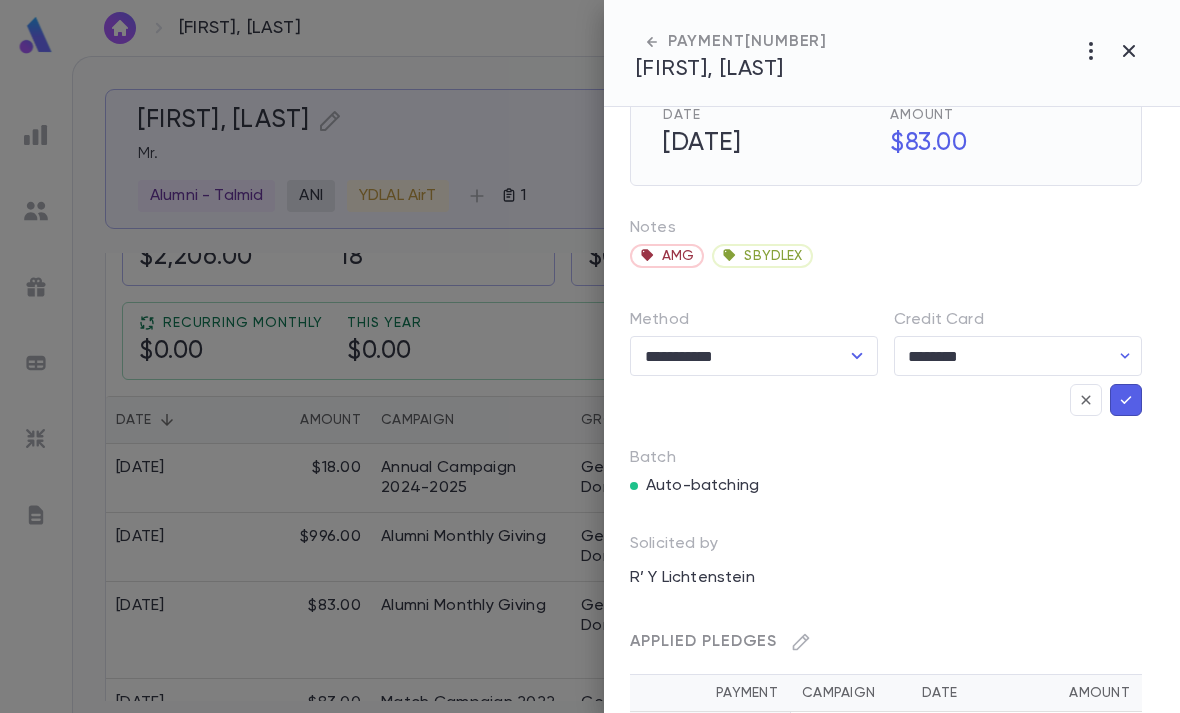 click at bounding box center (1126, 400) 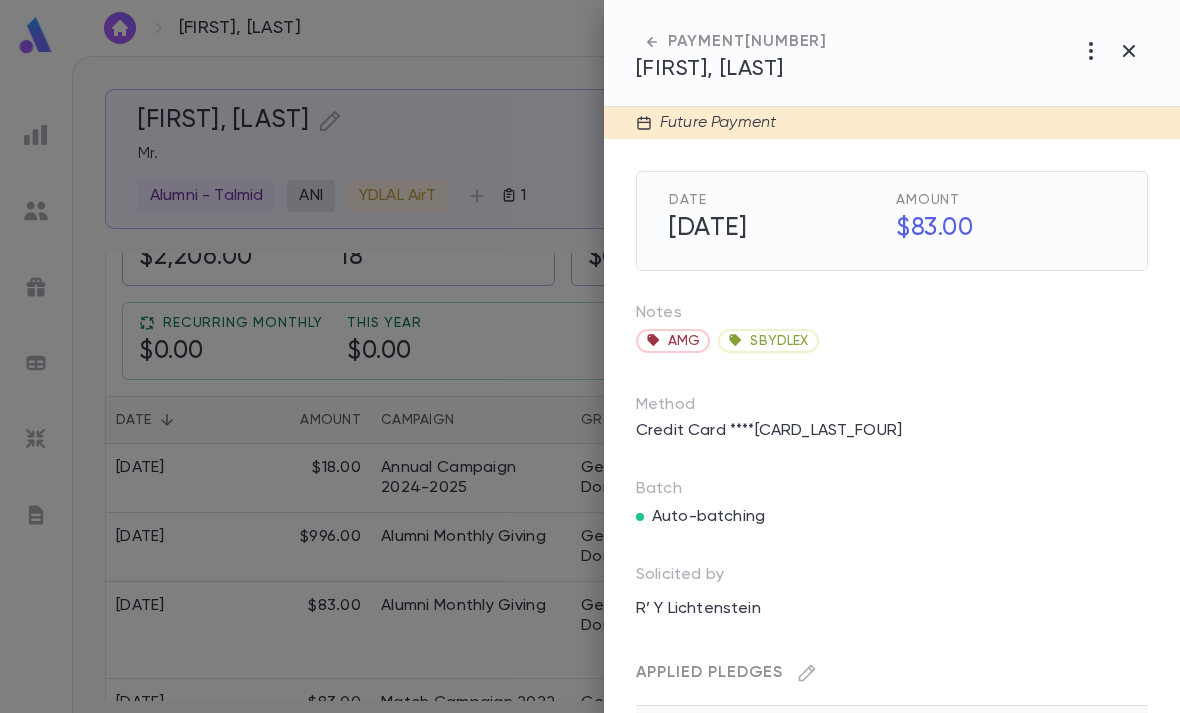 scroll, scrollTop: 0, scrollLeft: 0, axis: both 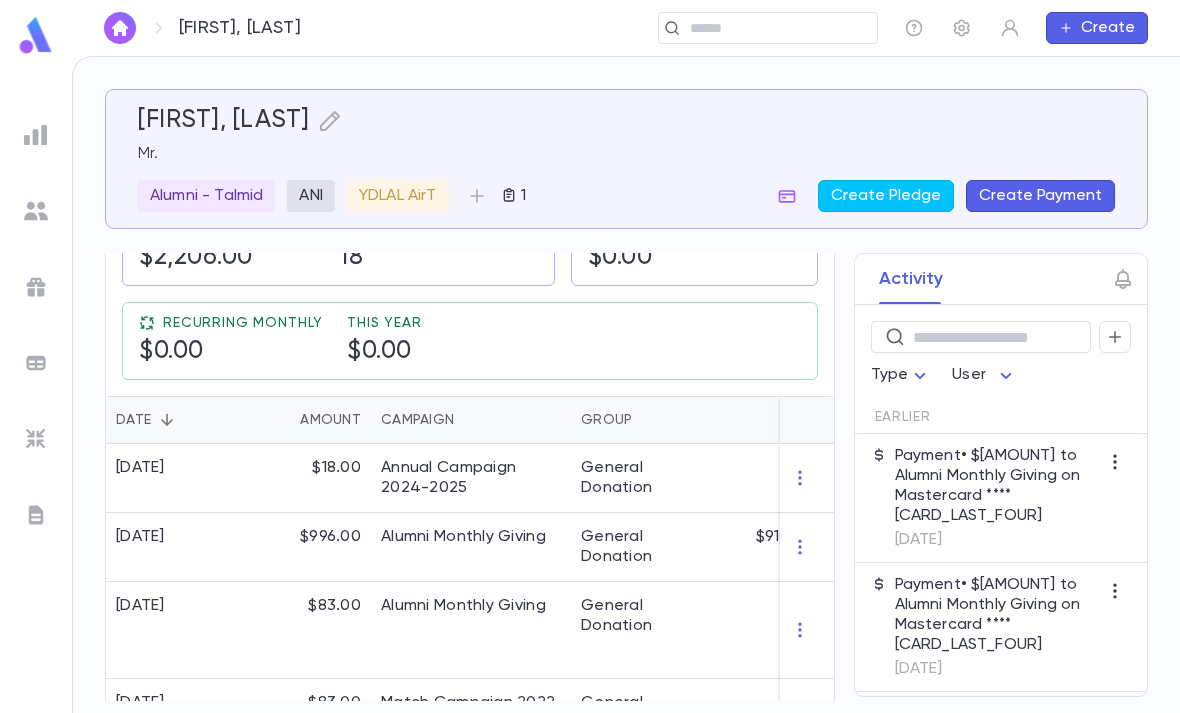 click on "Alumni Monthly Giving" at bounding box center (471, 478) 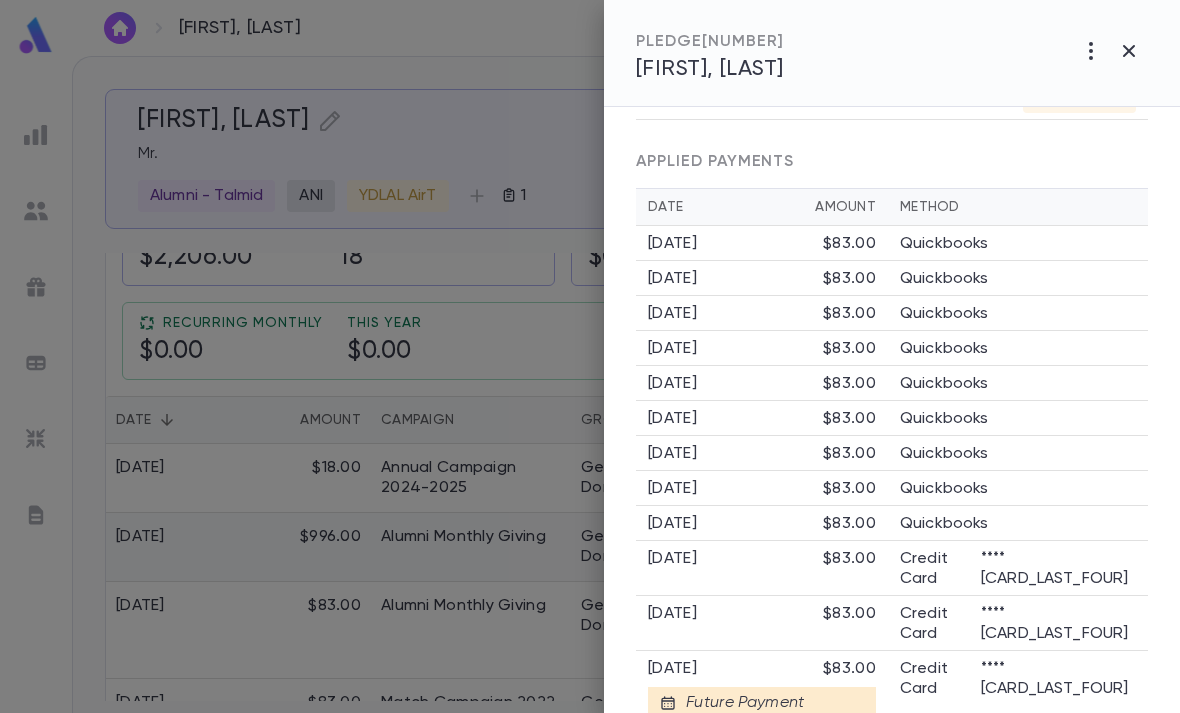 scroll, scrollTop: 1292, scrollLeft: 0, axis: vertical 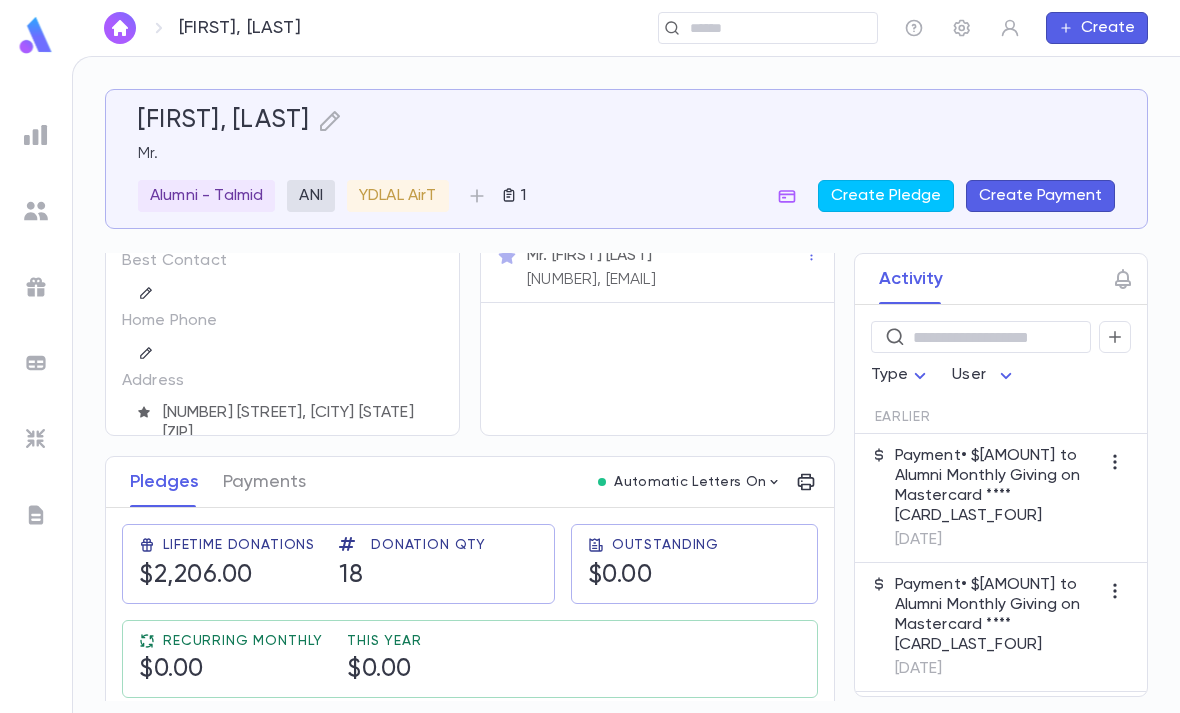 click at bounding box center (776, 28) 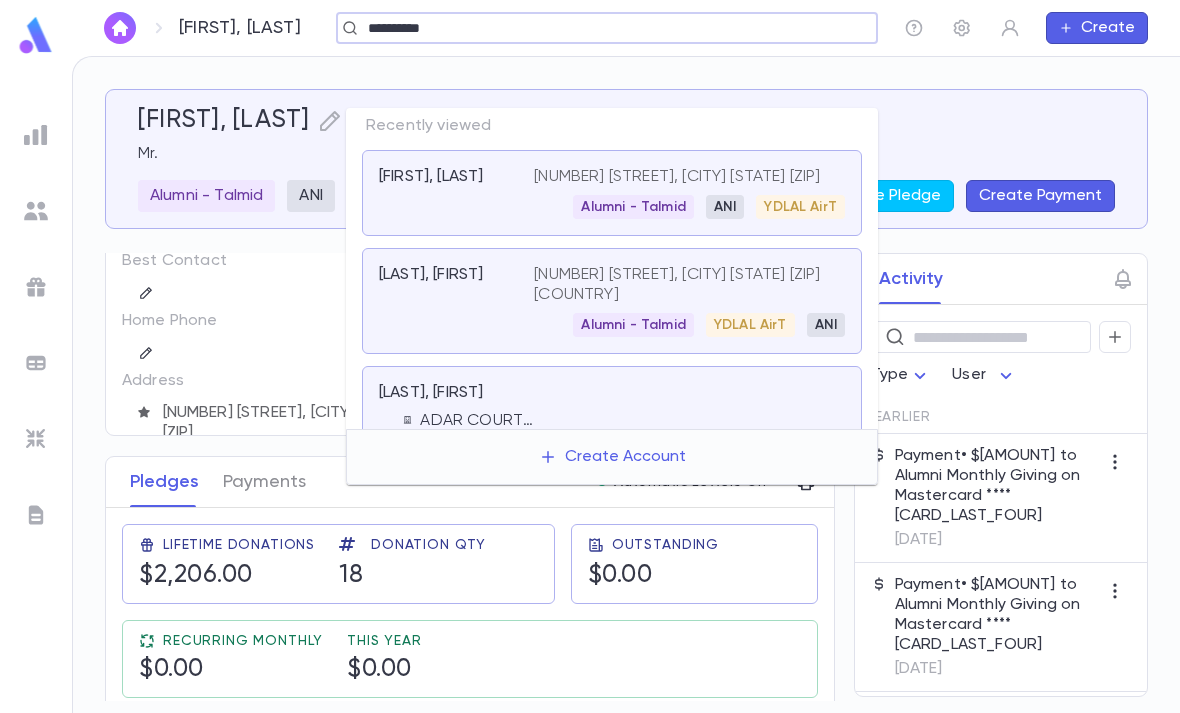 type on "**********" 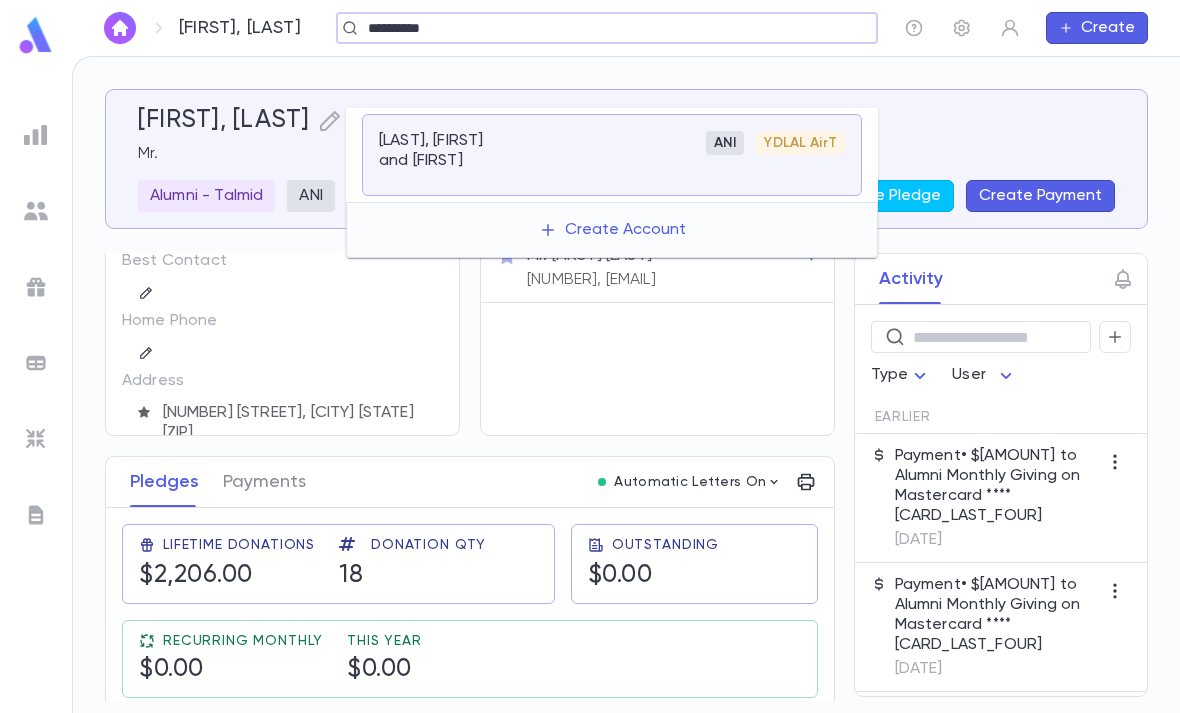 click on "ANI YDLAL AirT" at bounding box center [689, 155] 